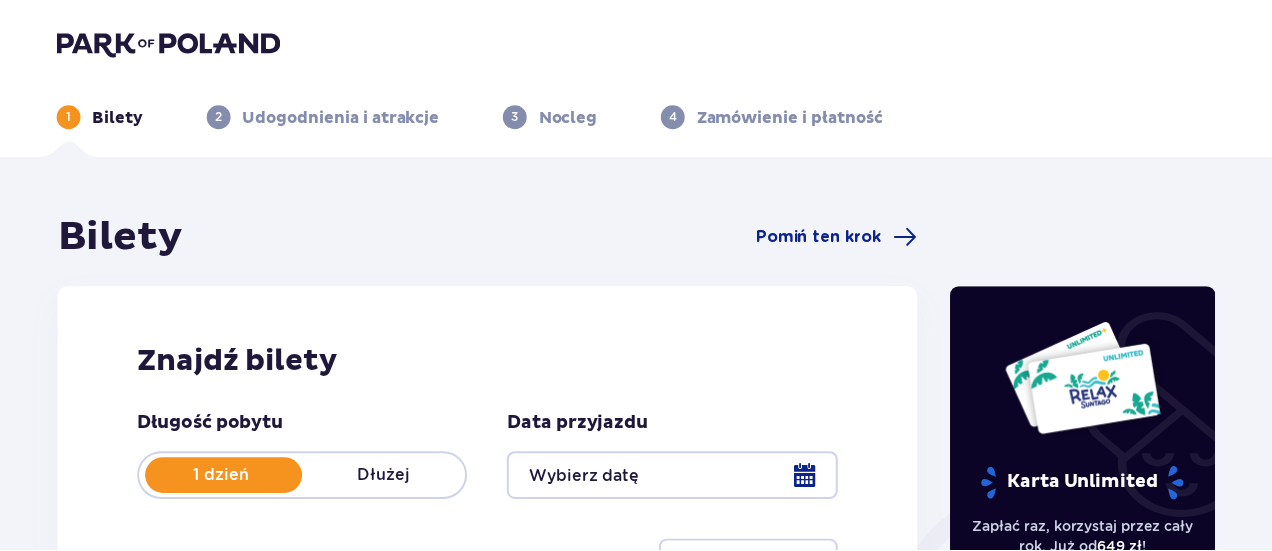 scroll, scrollTop: 0, scrollLeft: 0, axis: both 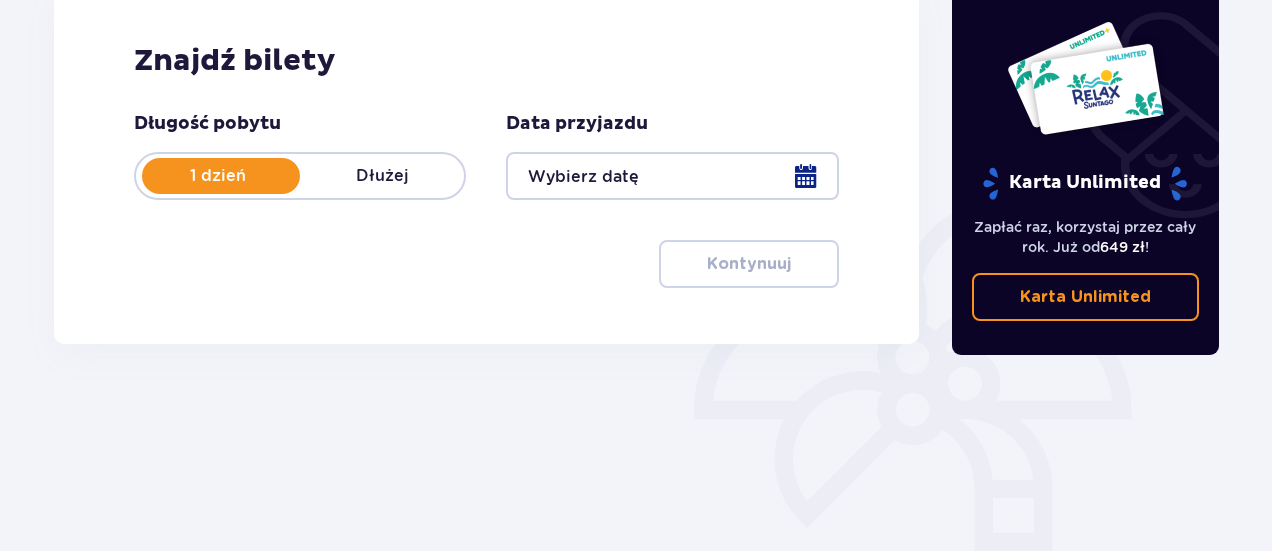 click at bounding box center [672, 176] 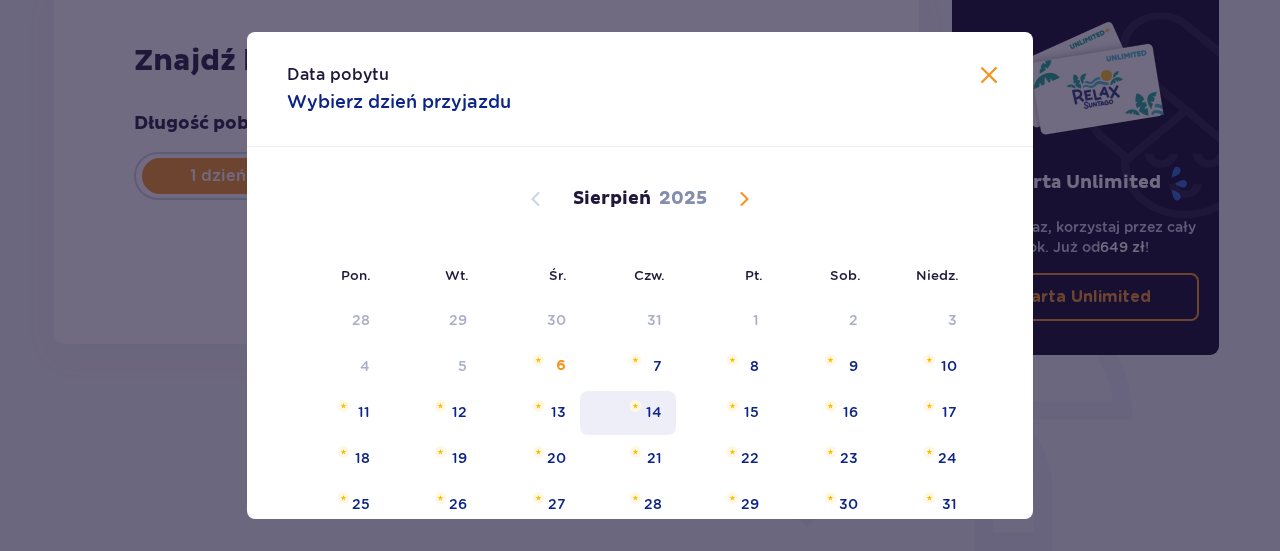 click on "14" at bounding box center (628, 413) 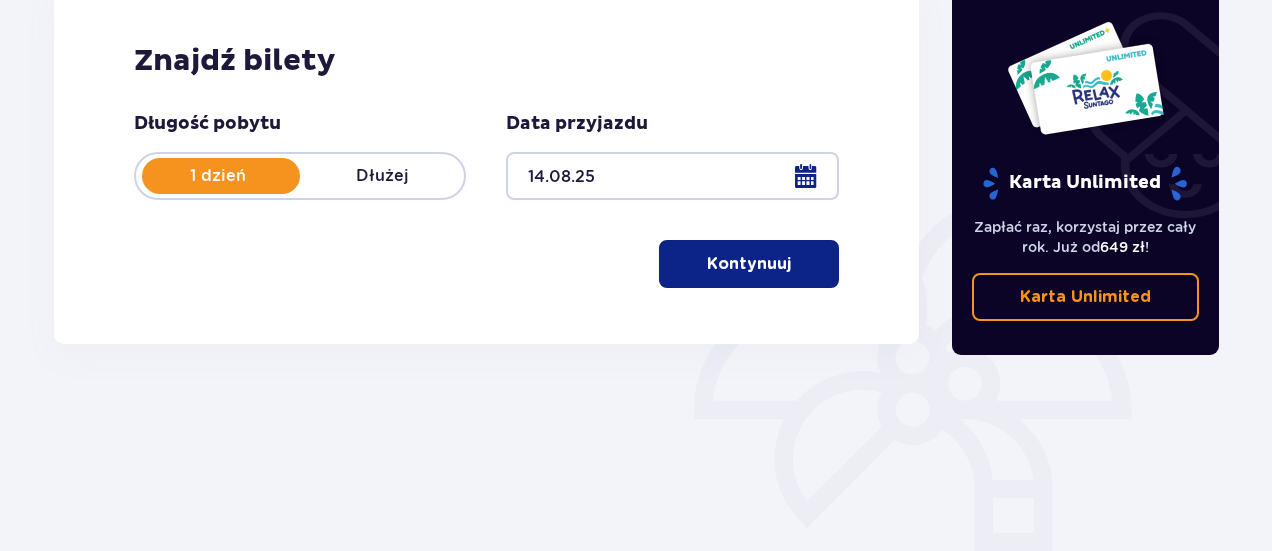 click on "Kontynuuj" at bounding box center [749, 264] 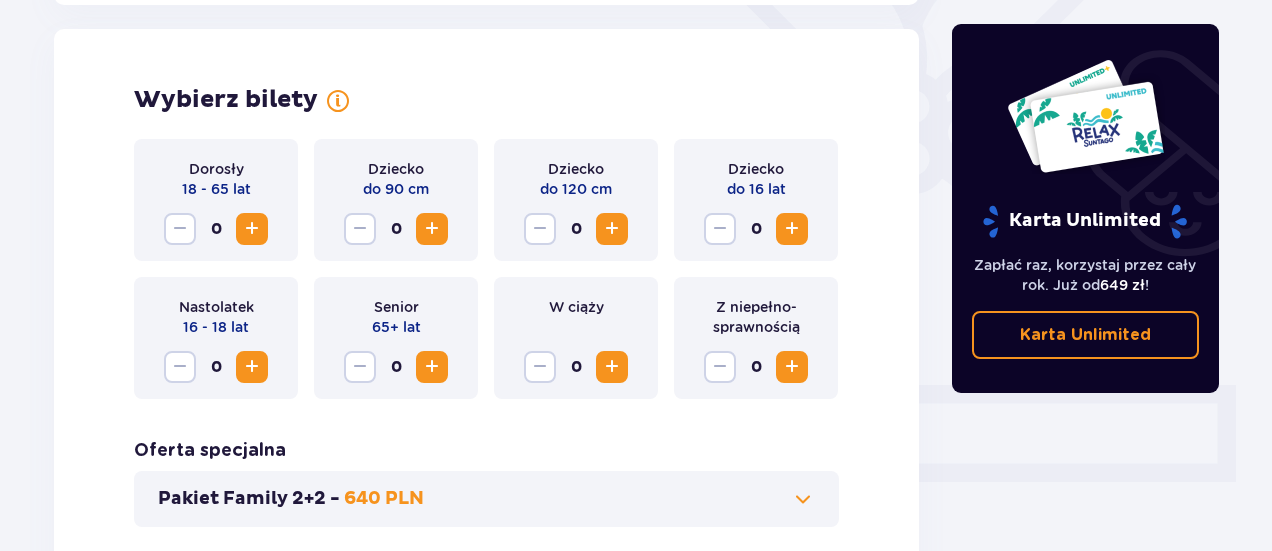 scroll, scrollTop: 556, scrollLeft: 0, axis: vertical 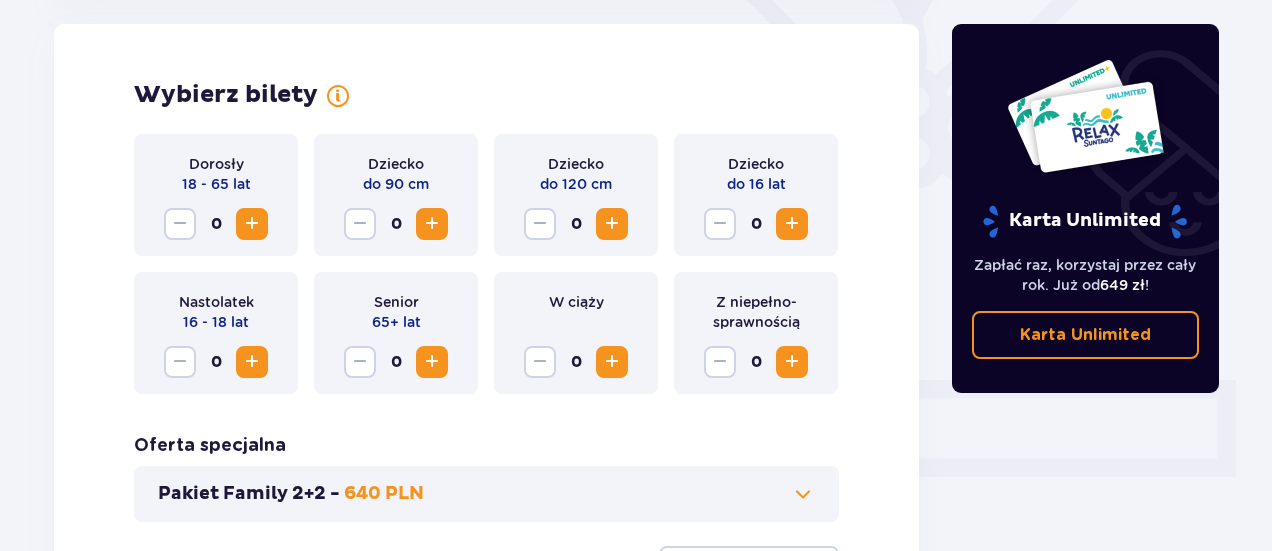 click at bounding box center [252, 224] 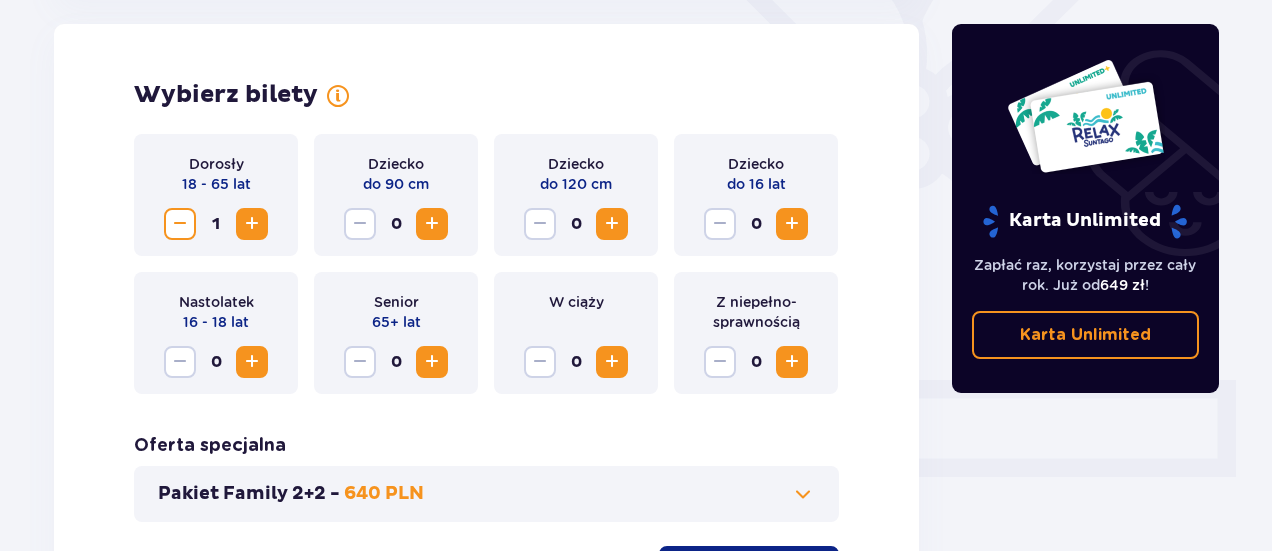click at bounding box center (612, 224) 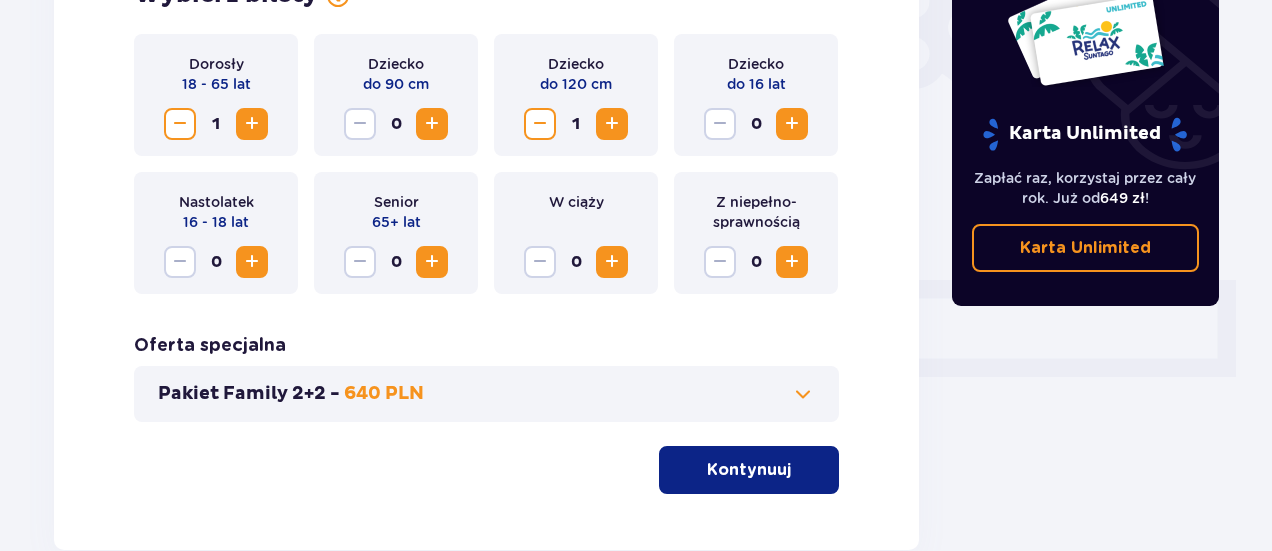 scroll, scrollTop: 756, scrollLeft: 0, axis: vertical 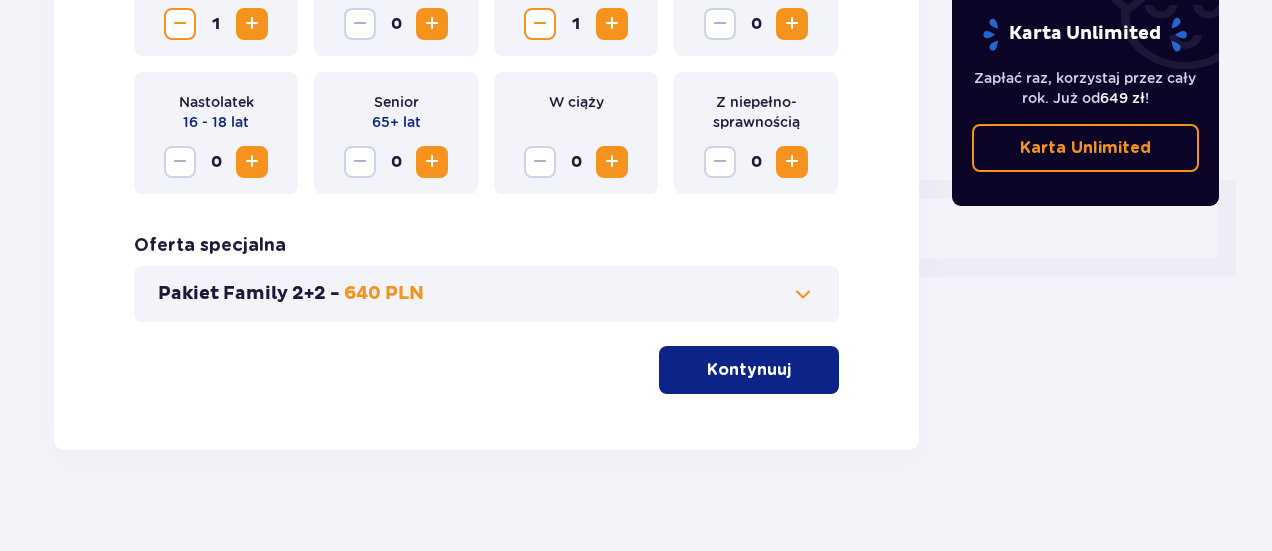 click on "Kontynuuj" at bounding box center [749, 370] 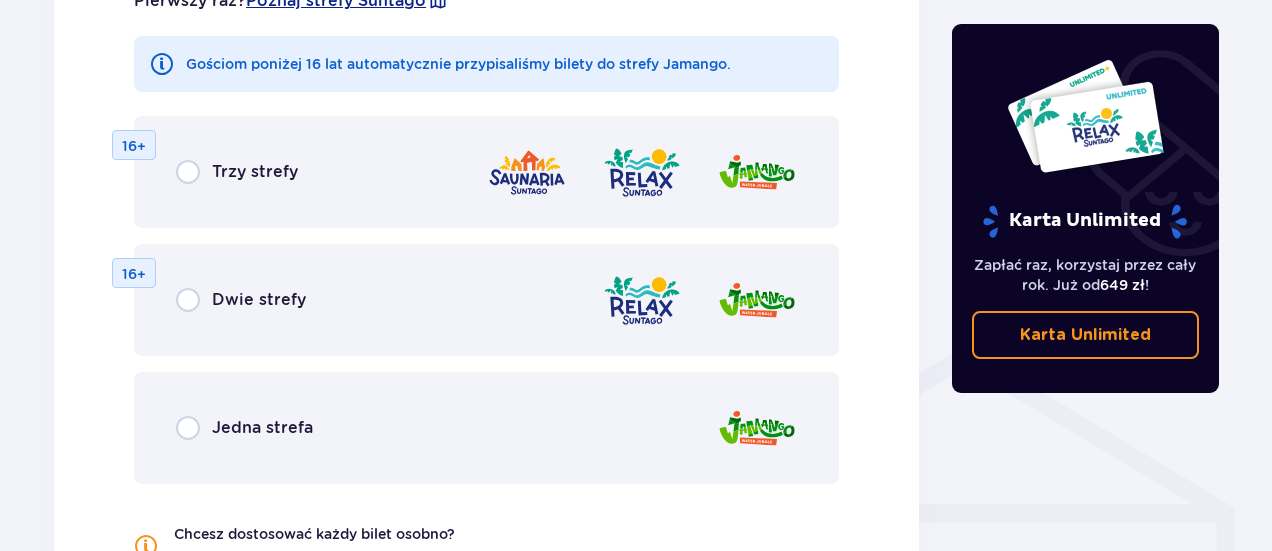 scroll, scrollTop: 1310, scrollLeft: 0, axis: vertical 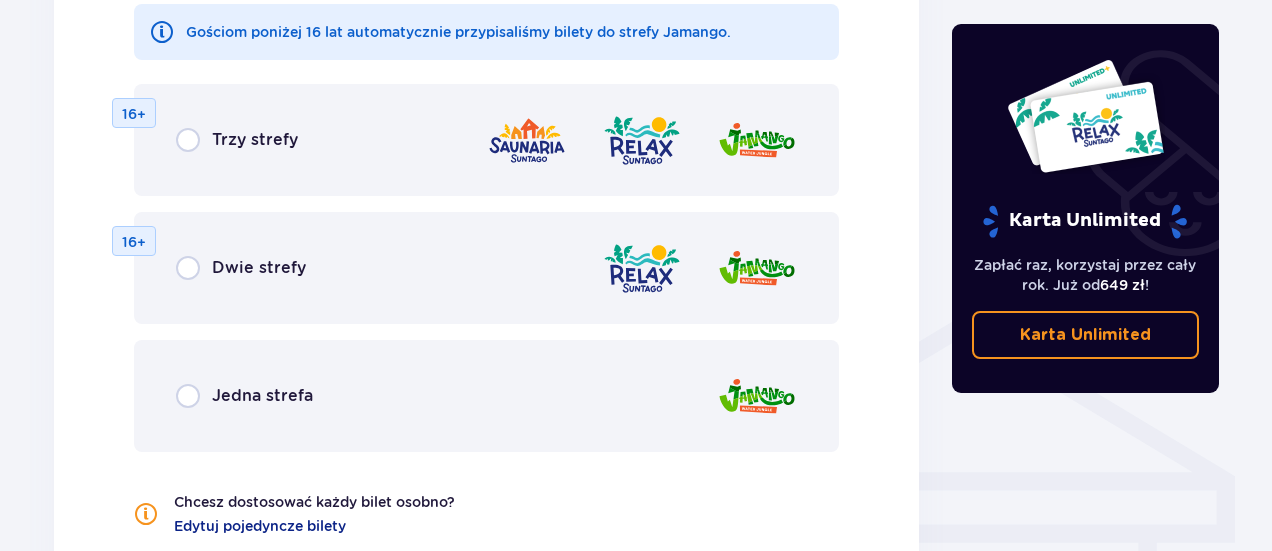 click on "Jedna strefa" at bounding box center (262, 396) 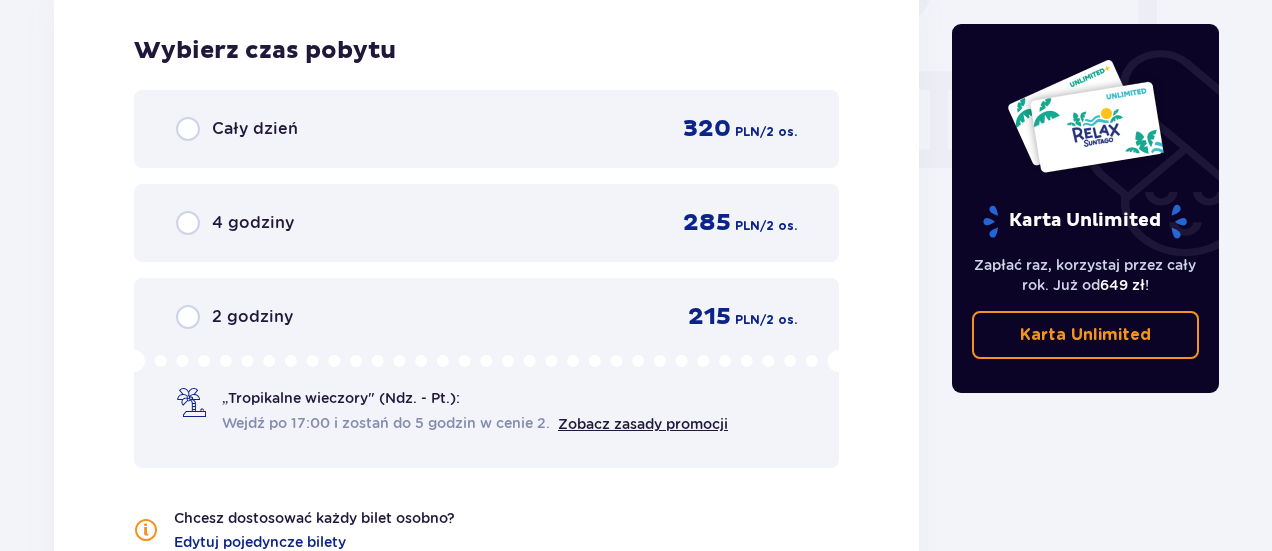 scroll, scrollTop: 1978, scrollLeft: 0, axis: vertical 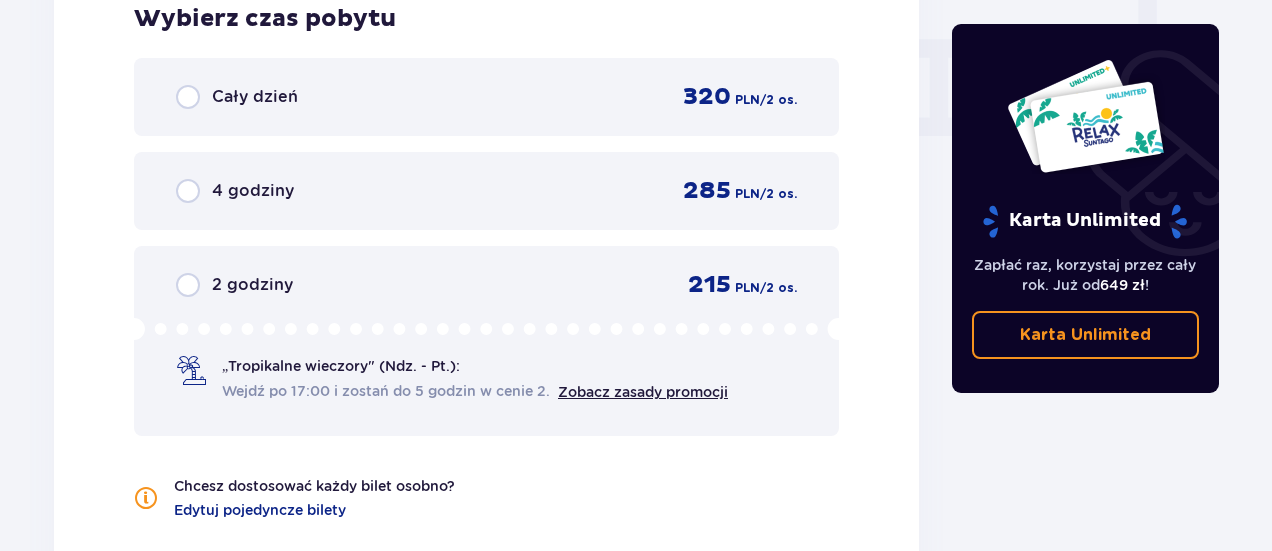 click on "4 godziny" at bounding box center (253, 191) 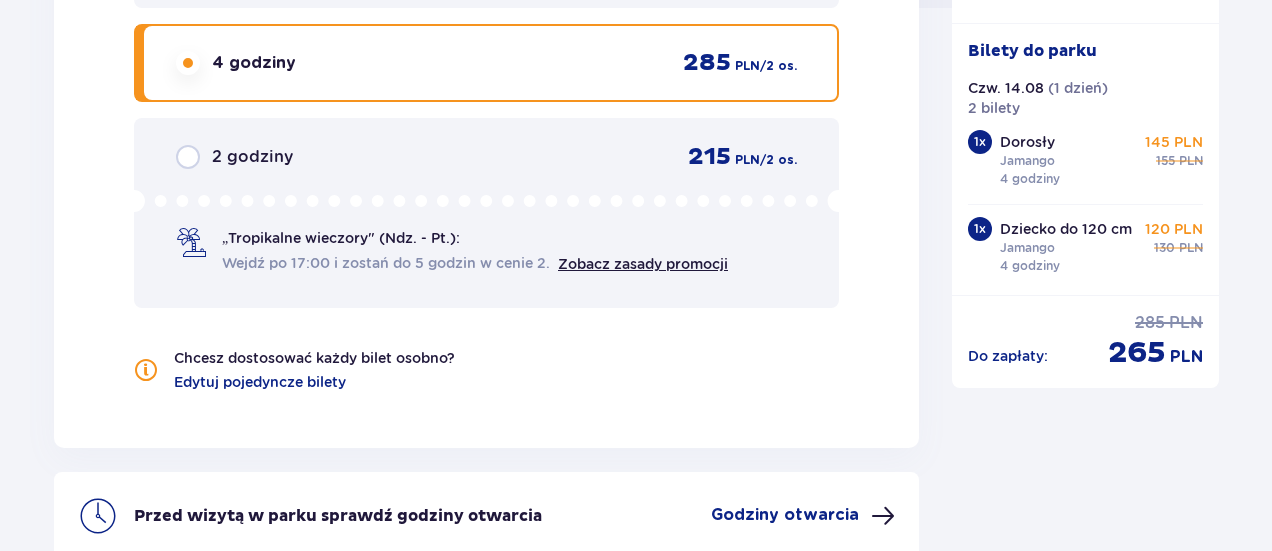 scroll, scrollTop: 2006, scrollLeft: 0, axis: vertical 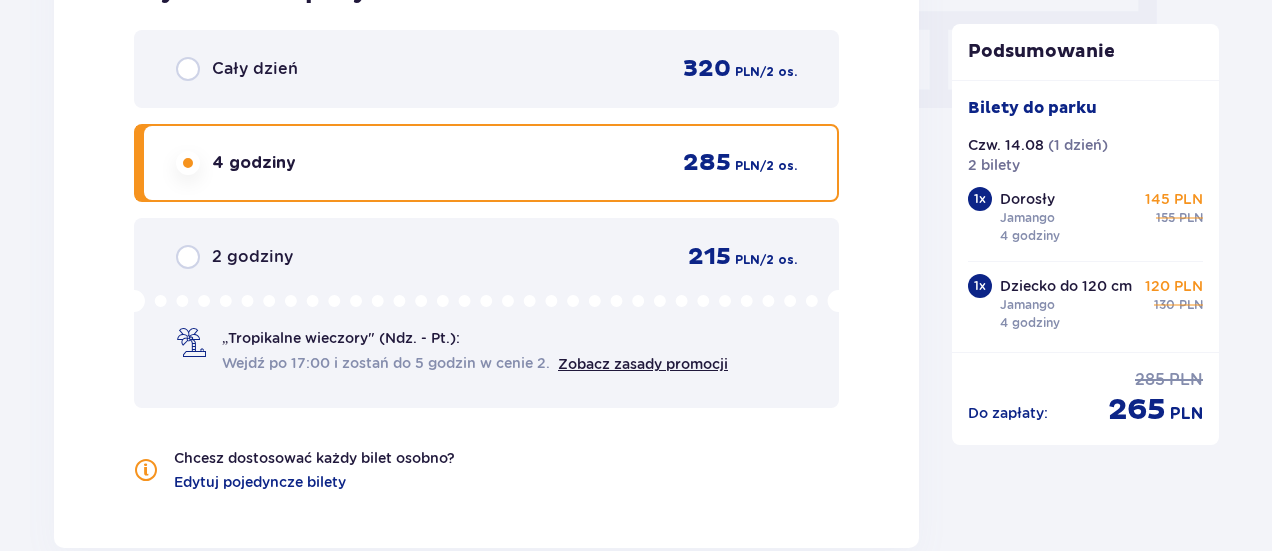 click on "Cały dzień   320 PLN / 2 os." at bounding box center [486, 69] 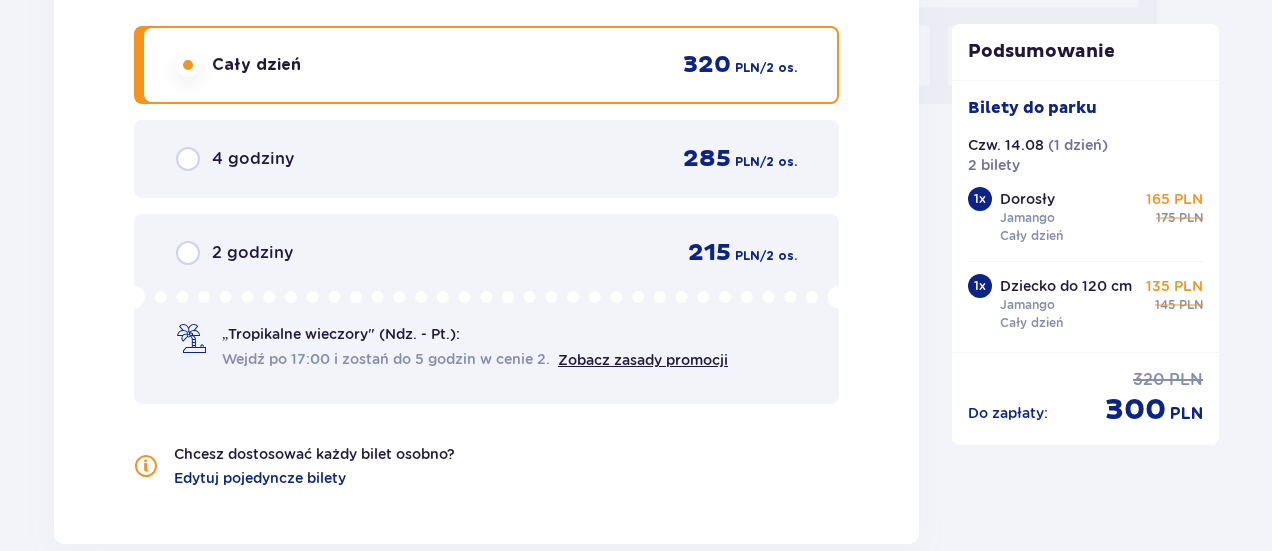 scroll, scrollTop: 2006, scrollLeft: 0, axis: vertical 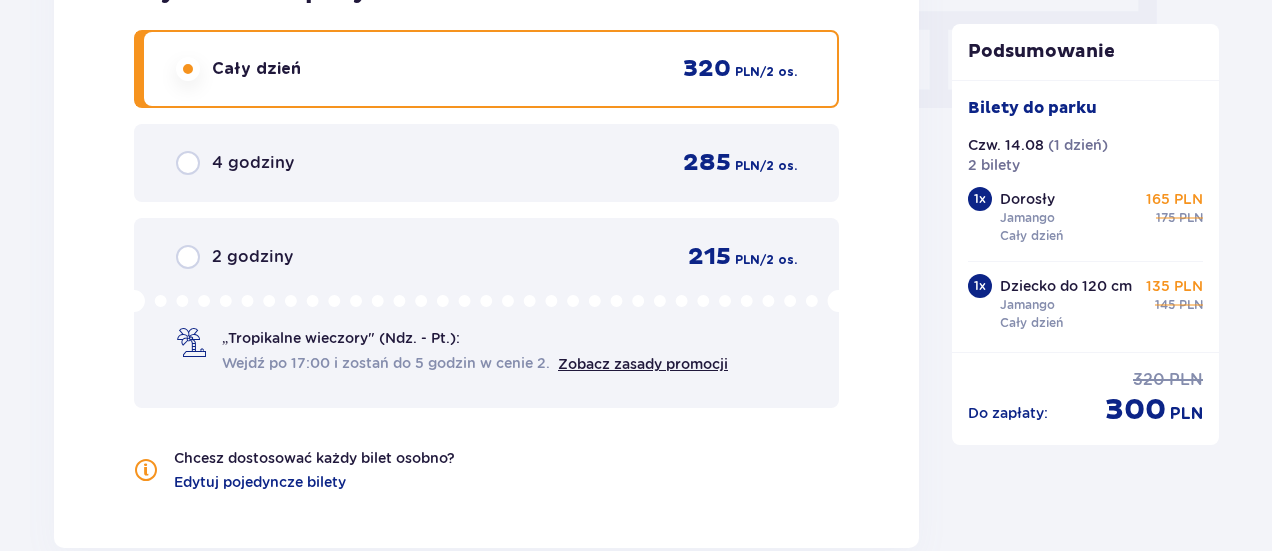 click on "4 godziny   285 PLN / 2 os." at bounding box center (486, 163) 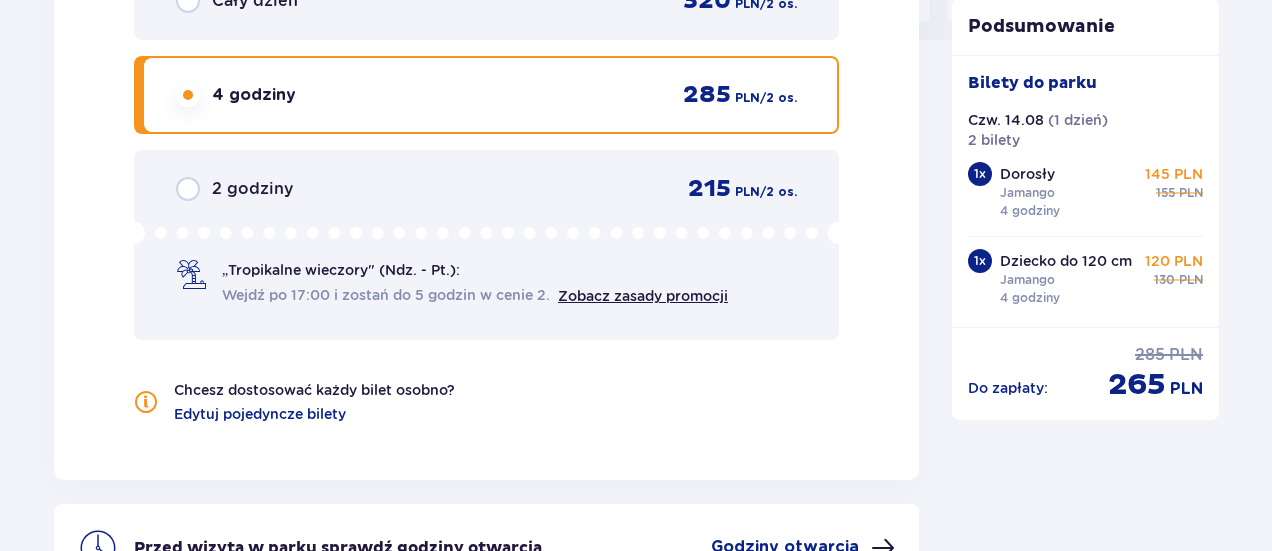 scroll, scrollTop: 2006, scrollLeft: 0, axis: vertical 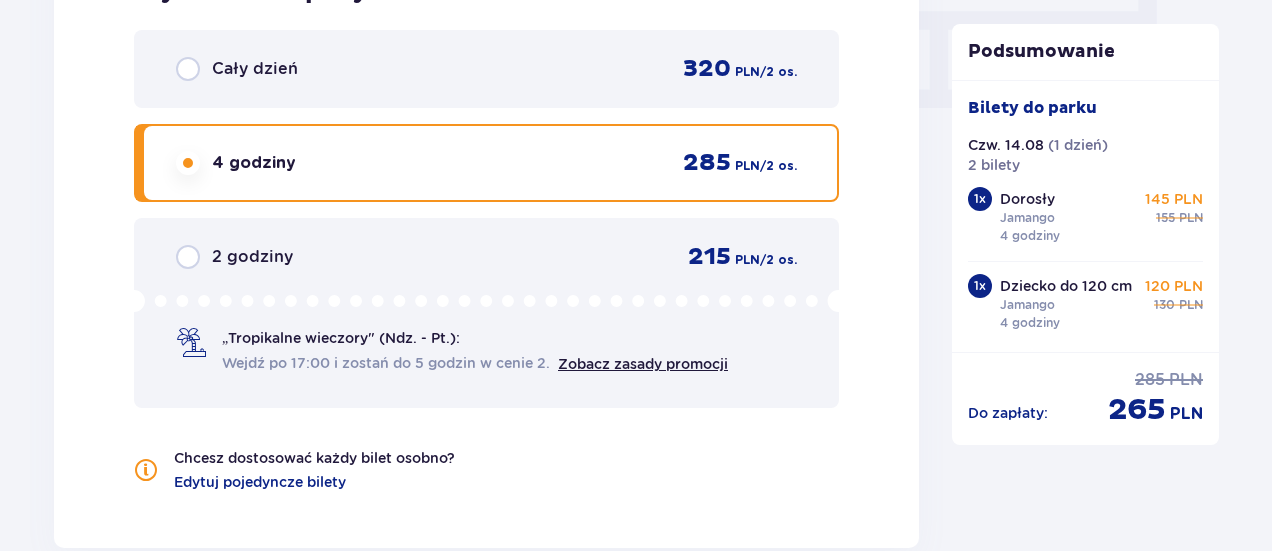 click on "Cały dzień   320 PLN / 2 os." at bounding box center [486, 69] 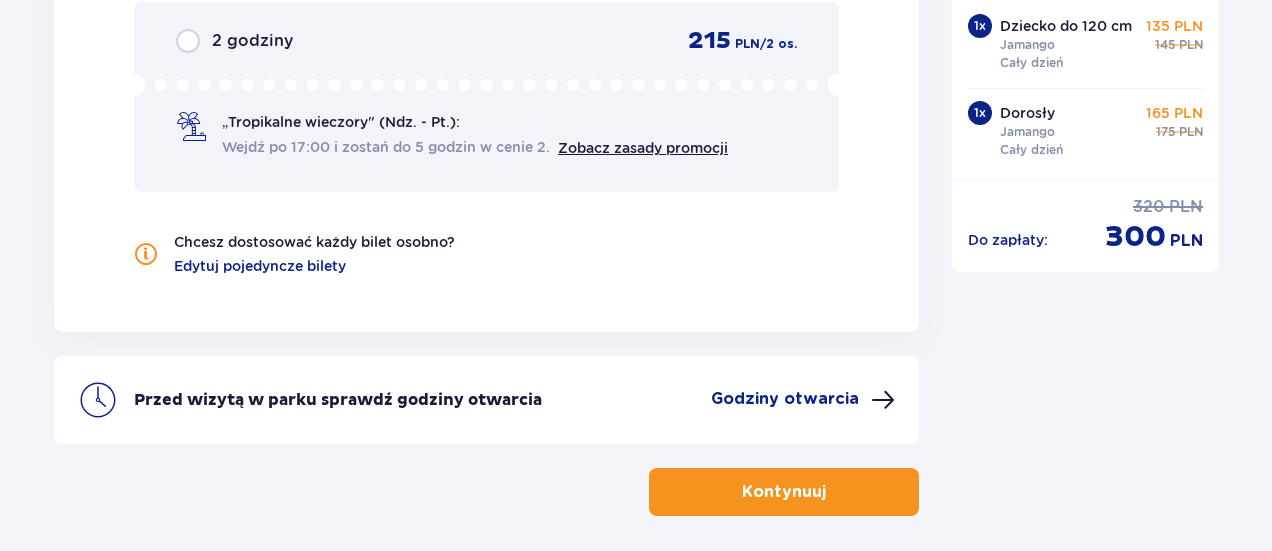 scroll, scrollTop: 2106, scrollLeft: 0, axis: vertical 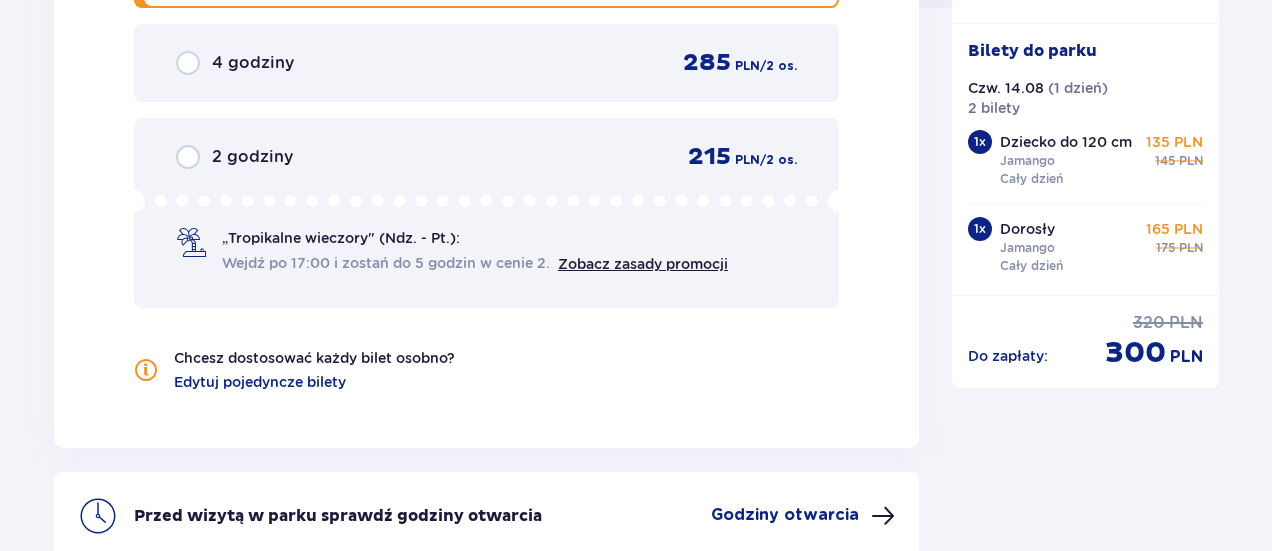 click on "2 godziny   215 PLN / 2 os." at bounding box center [486, 157] 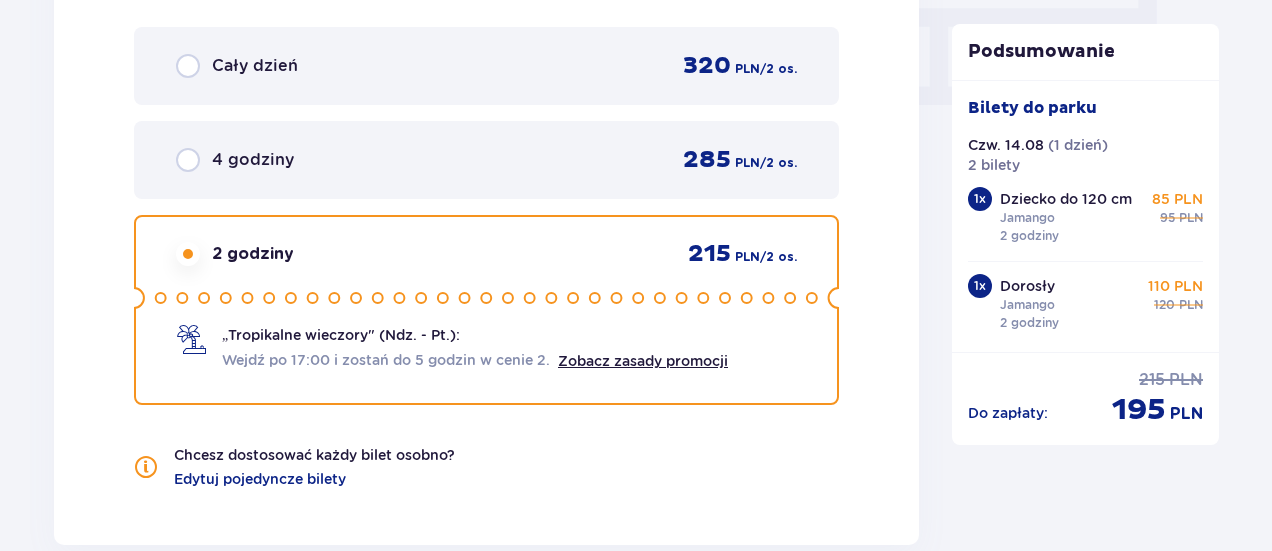 scroll, scrollTop: 2006, scrollLeft: 0, axis: vertical 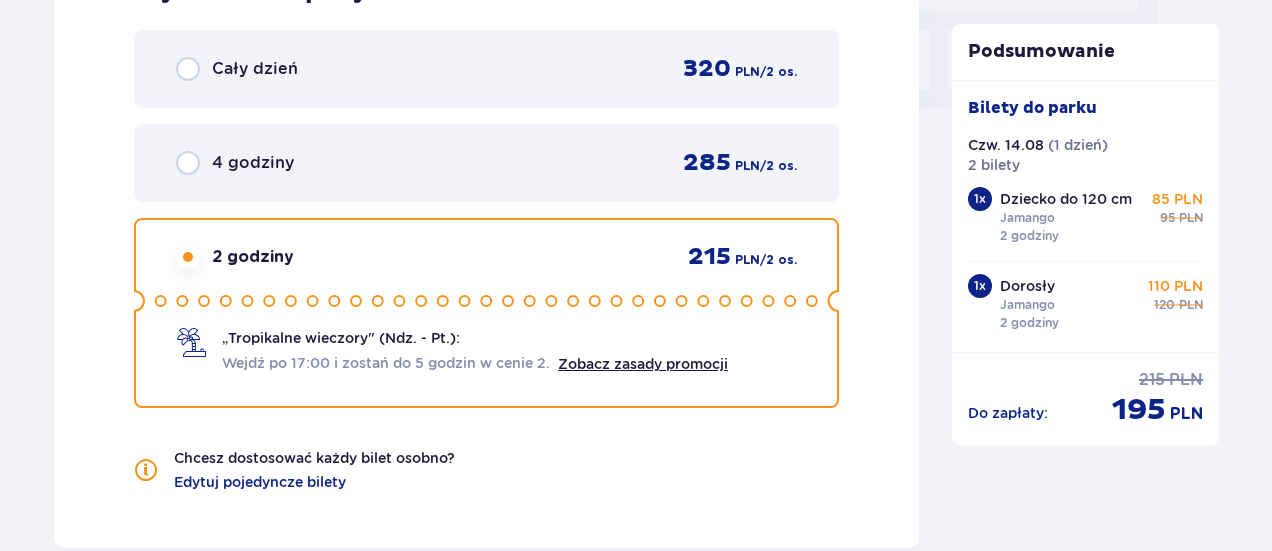 click on "4 godziny   285 PLN / 2 os." at bounding box center (486, 163) 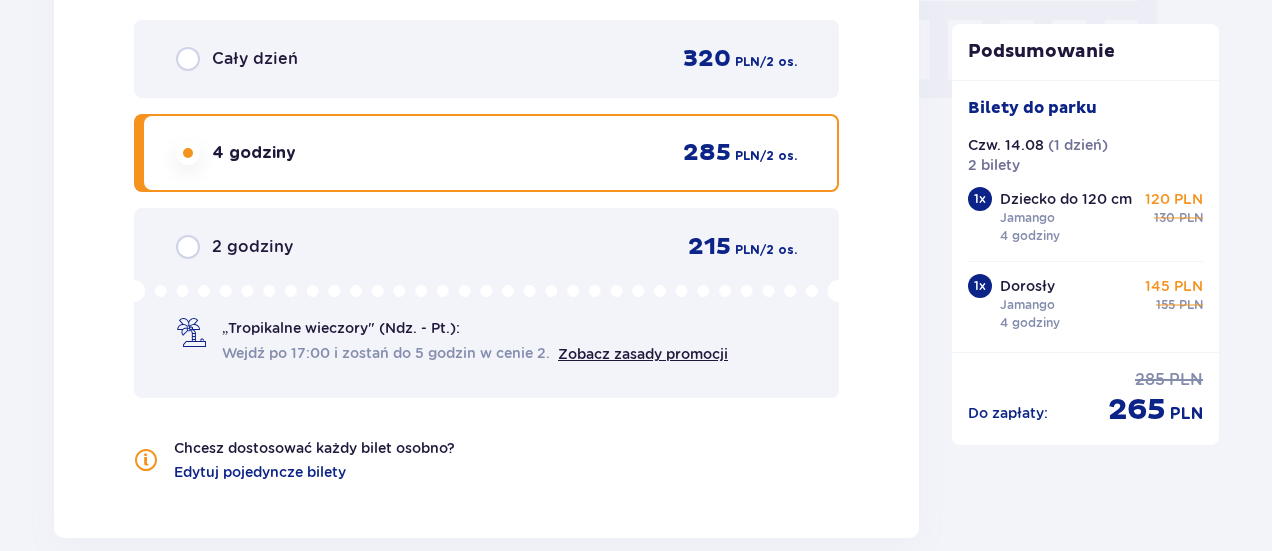 scroll, scrollTop: 2006, scrollLeft: 0, axis: vertical 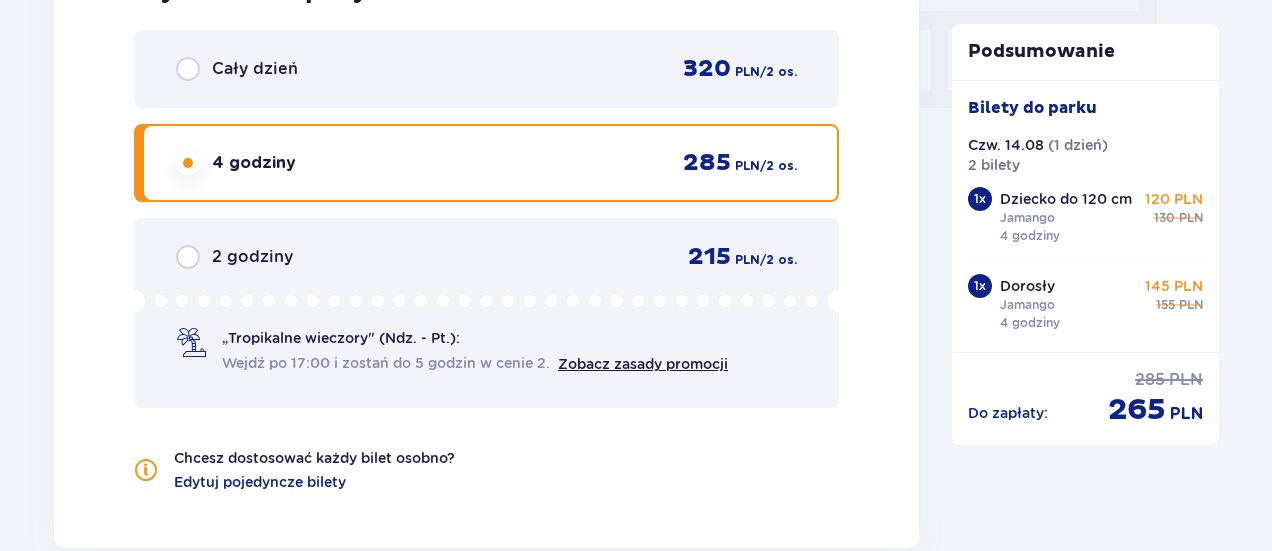 click on "Cały dzień   320 PLN / 2 os." at bounding box center (486, 69) 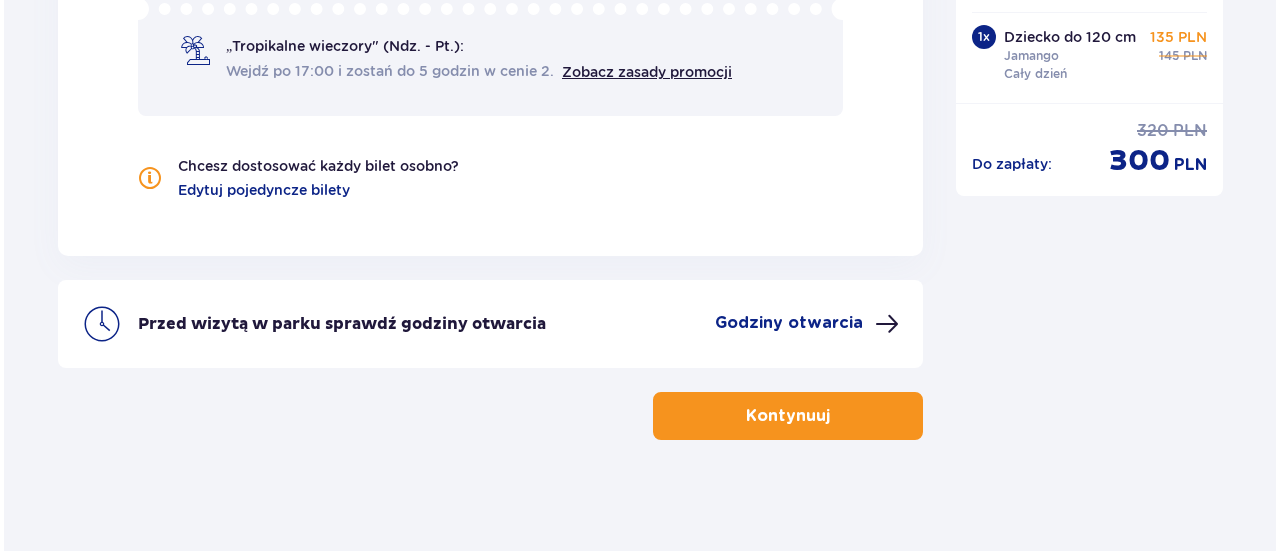 scroll, scrollTop: 2306, scrollLeft: 0, axis: vertical 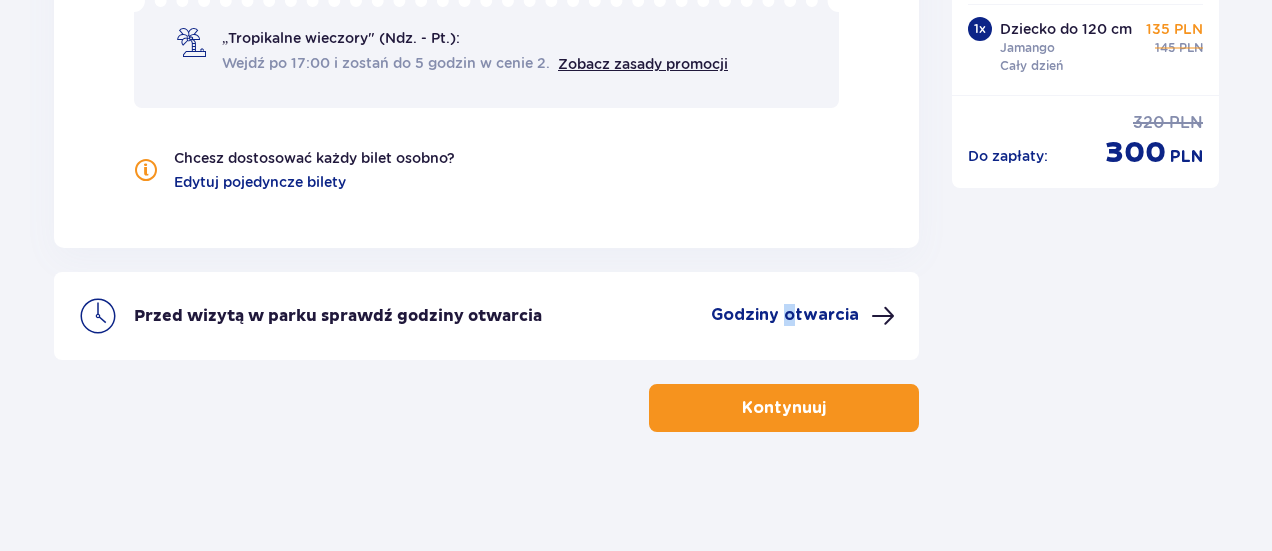 drag, startPoint x: 876, startPoint y: 317, endPoint x: 794, endPoint y: 305, distance: 82.8734 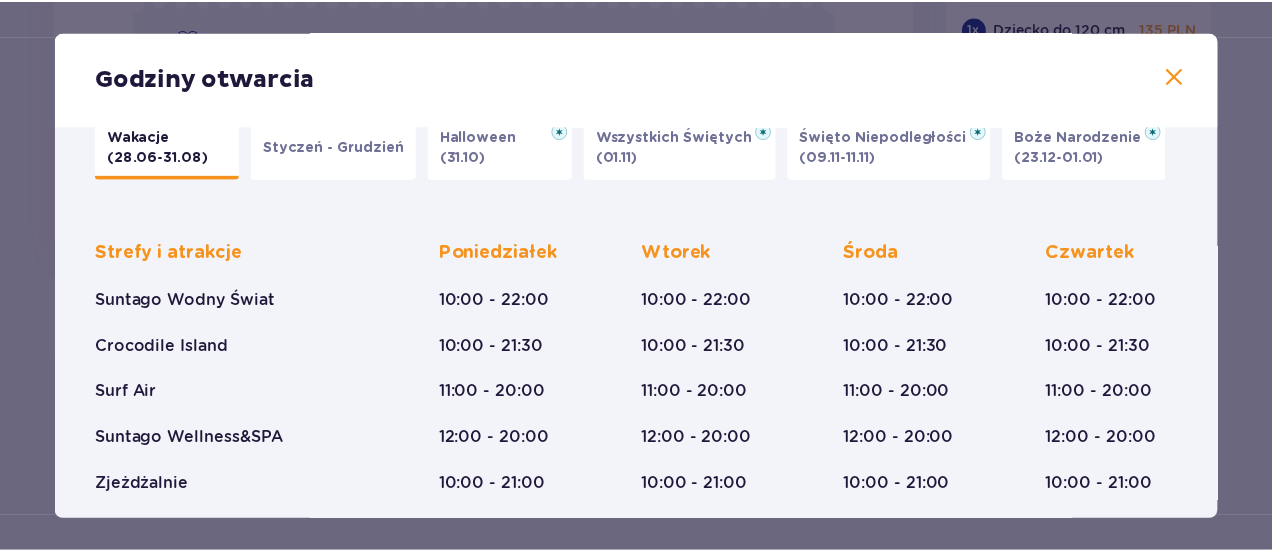 scroll, scrollTop: 0, scrollLeft: 0, axis: both 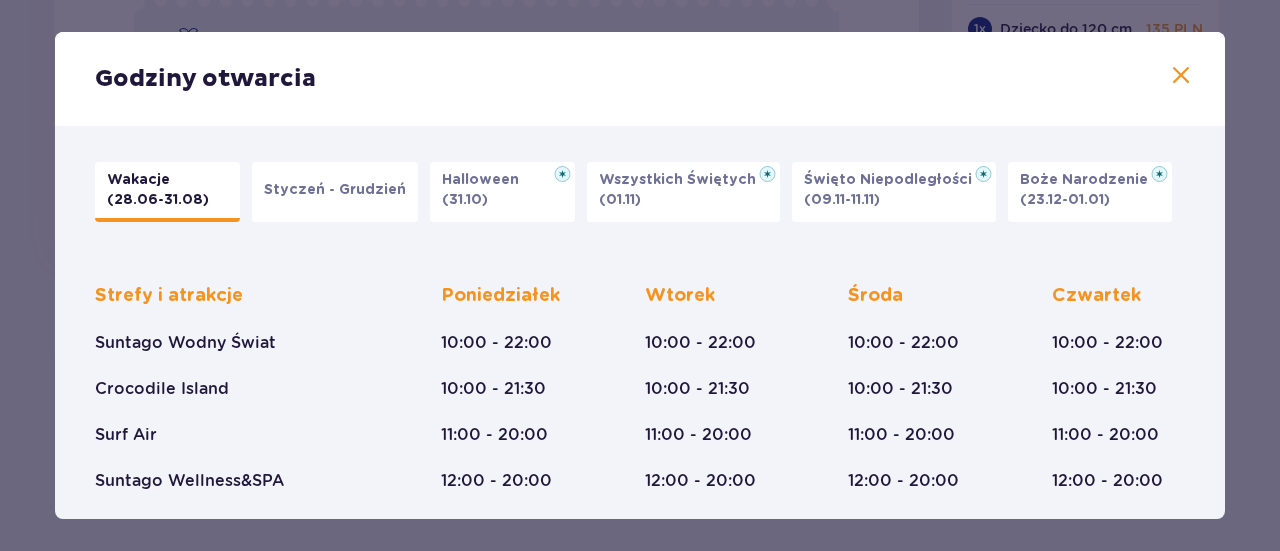 click at bounding box center [1181, 76] 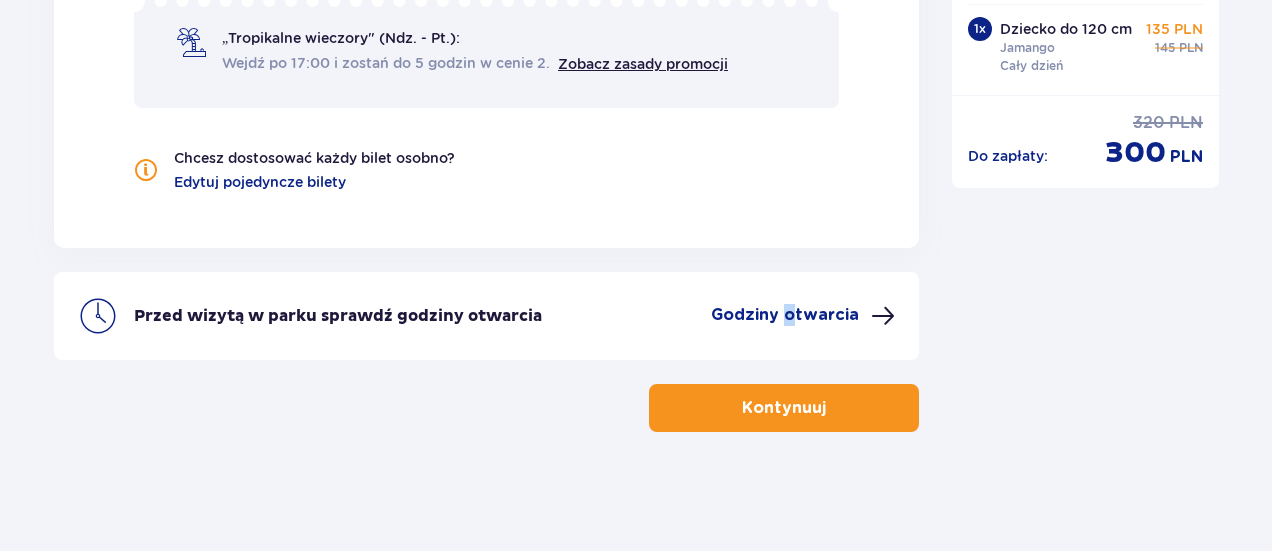 click on "Kontynuuj" at bounding box center (784, 408) 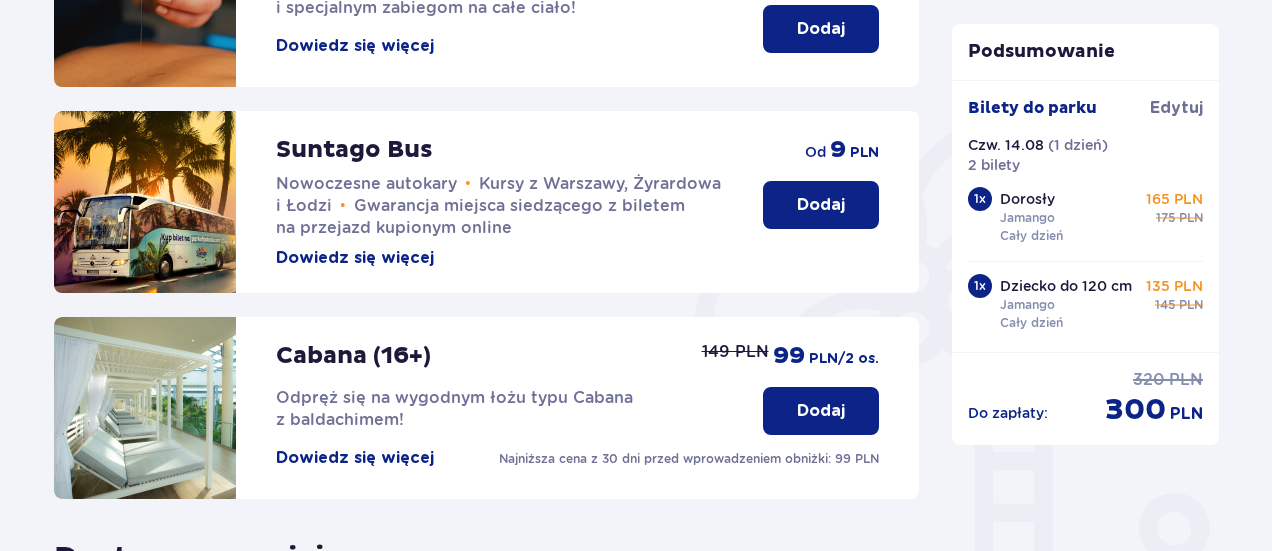 scroll, scrollTop: 400, scrollLeft: 0, axis: vertical 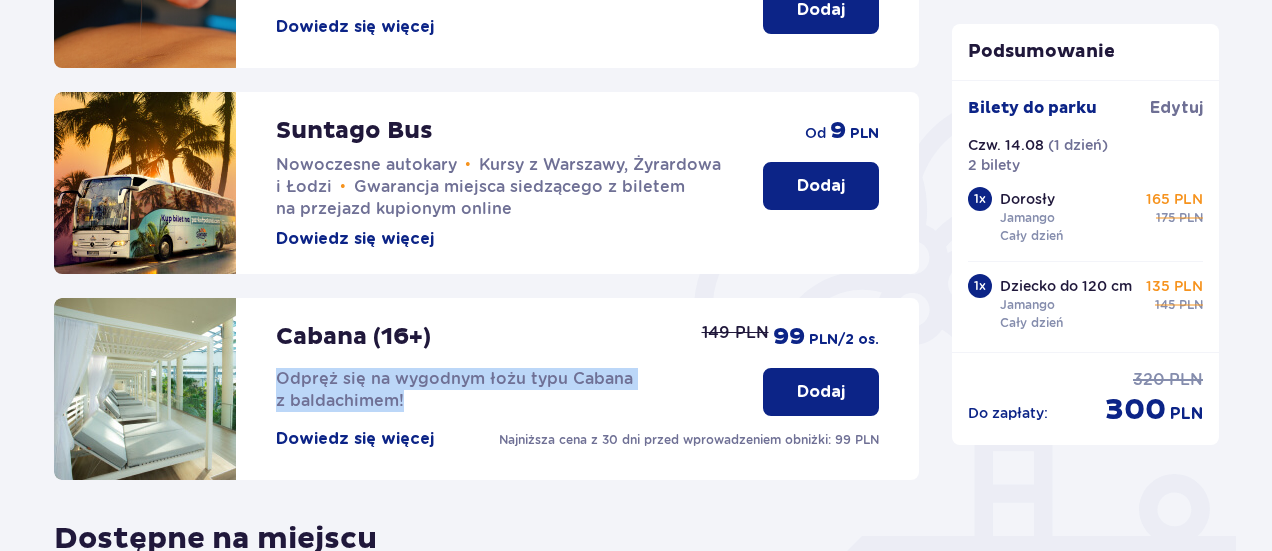 drag, startPoint x: 280, startPoint y: 372, endPoint x: 634, endPoint y: 398, distance: 354.95352 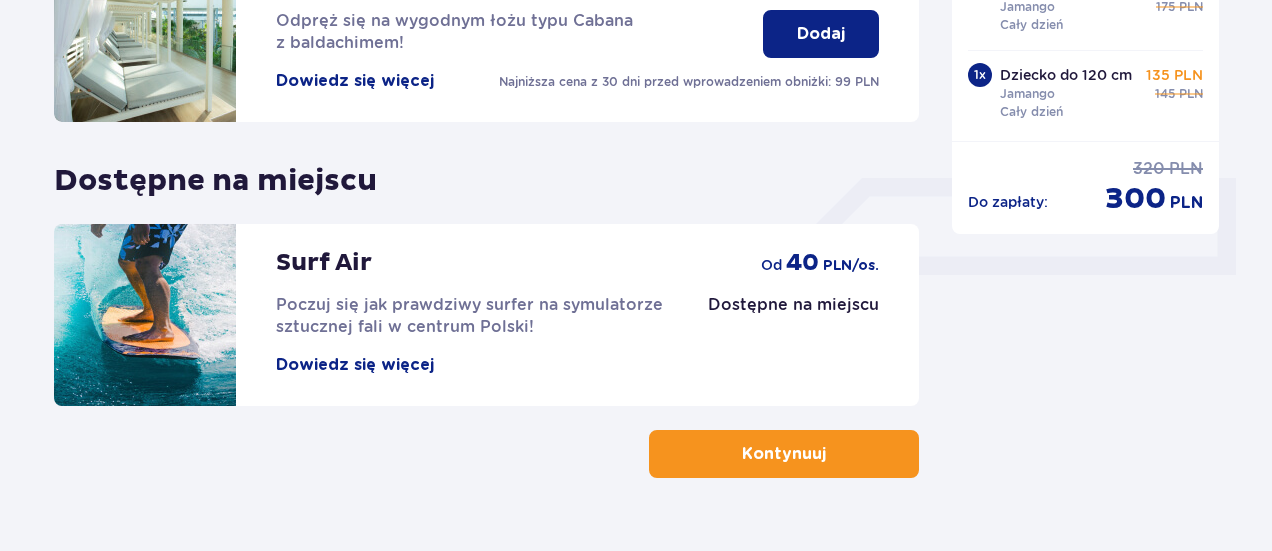 scroll, scrollTop: 800, scrollLeft: 0, axis: vertical 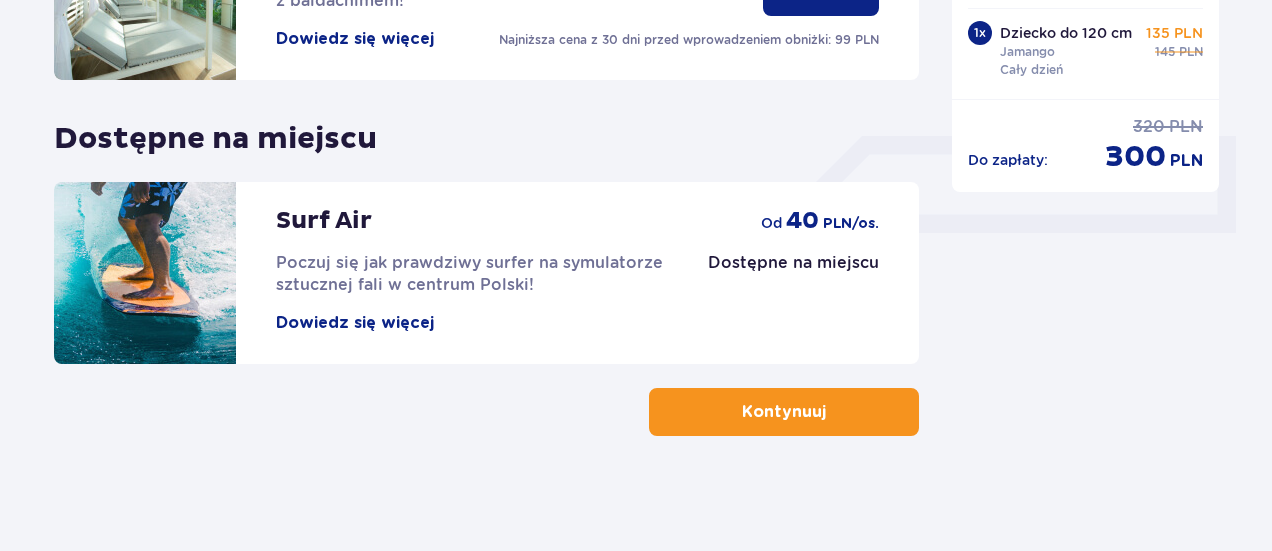 click on "Kontynuuj" at bounding box center [784, 412] 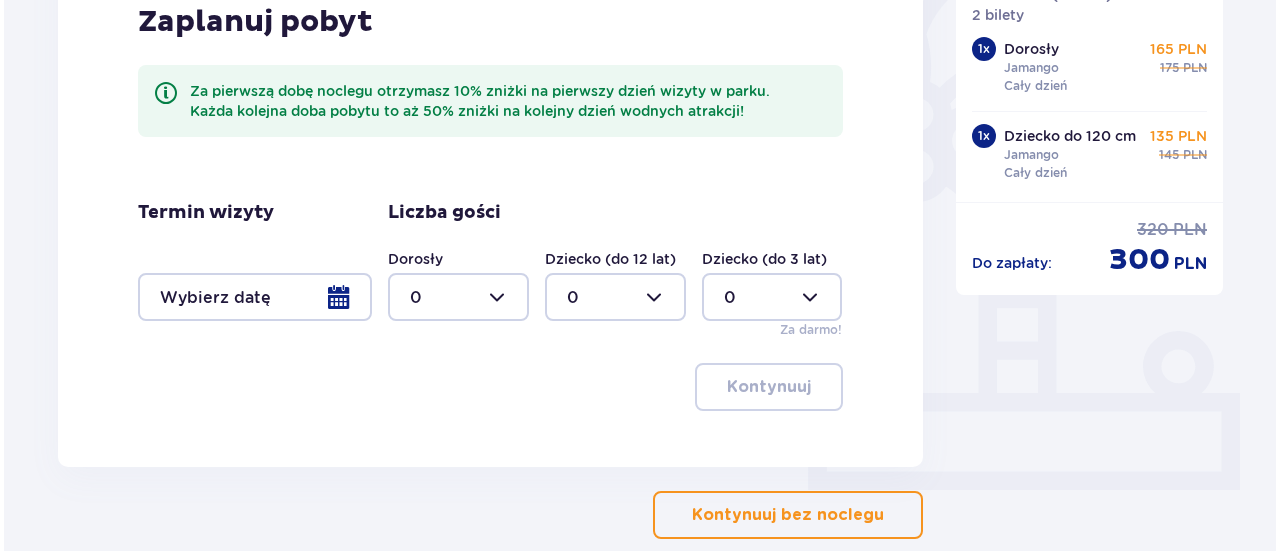 scroll, scrollTop: 552, scrollLeft: 0, axis: vertical 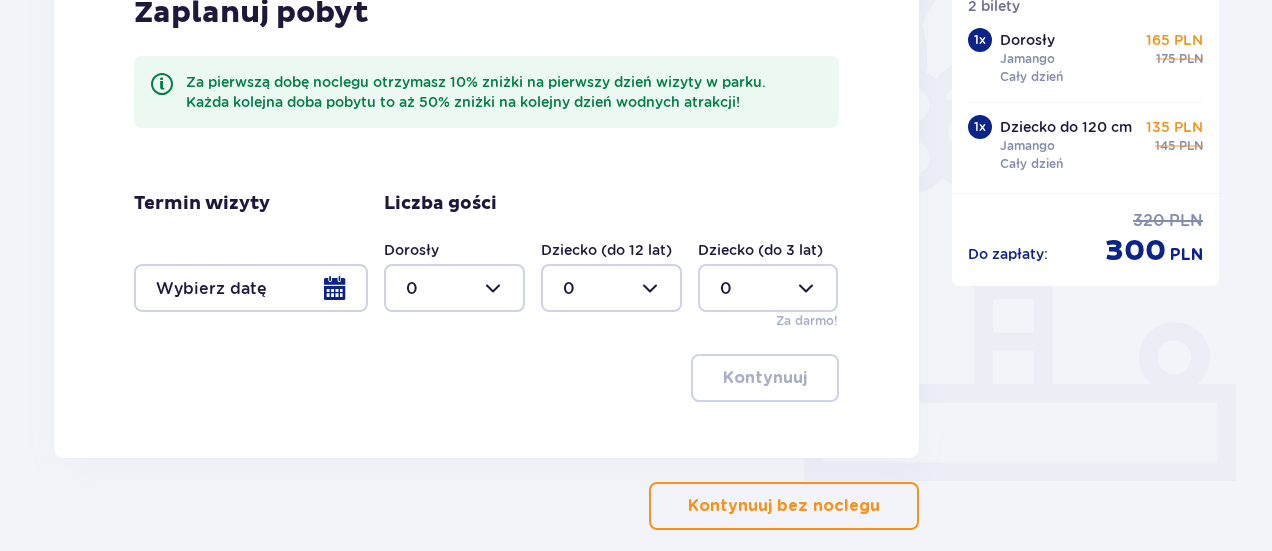 click at bounding box center (251, 288) 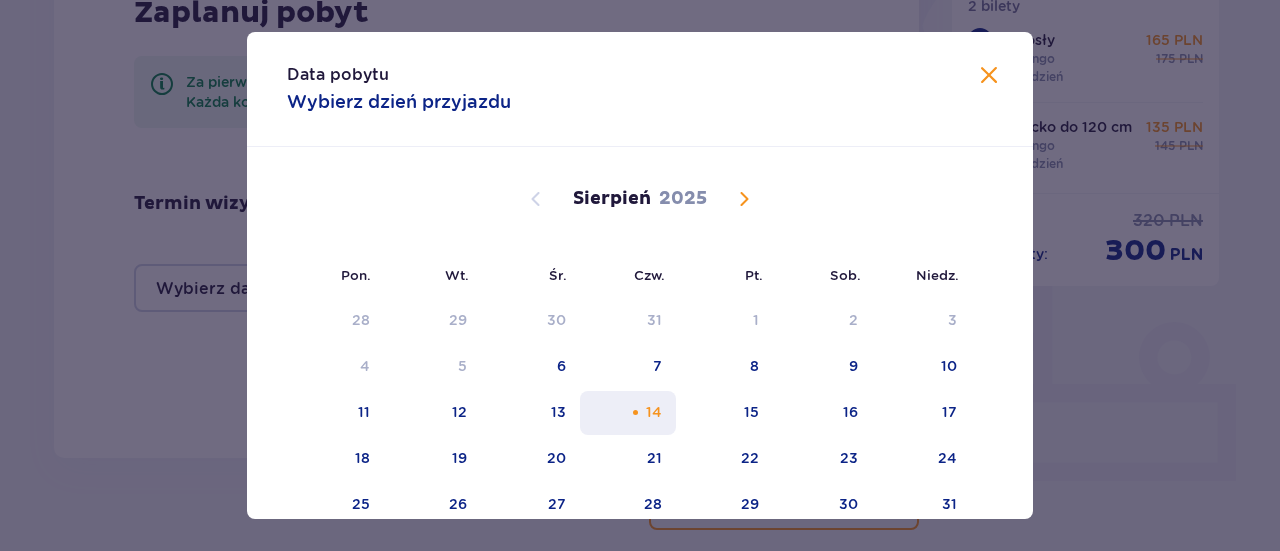 click on "14" at bounding box center [628, 413] 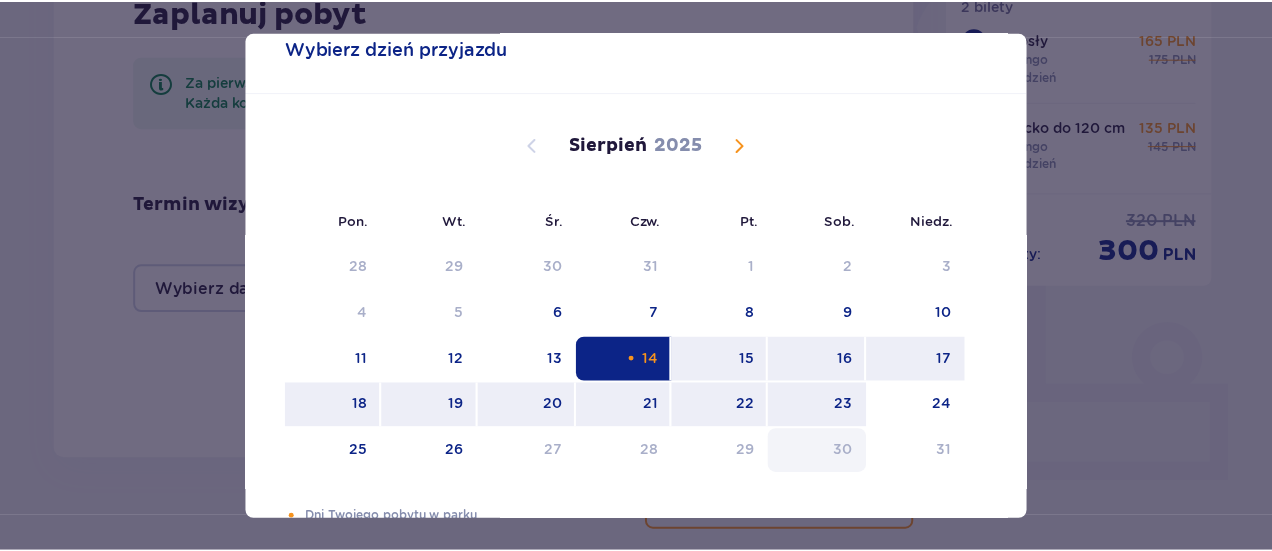 scroll, scrollTop: 99, scrollLeft: 0, axis: vertical 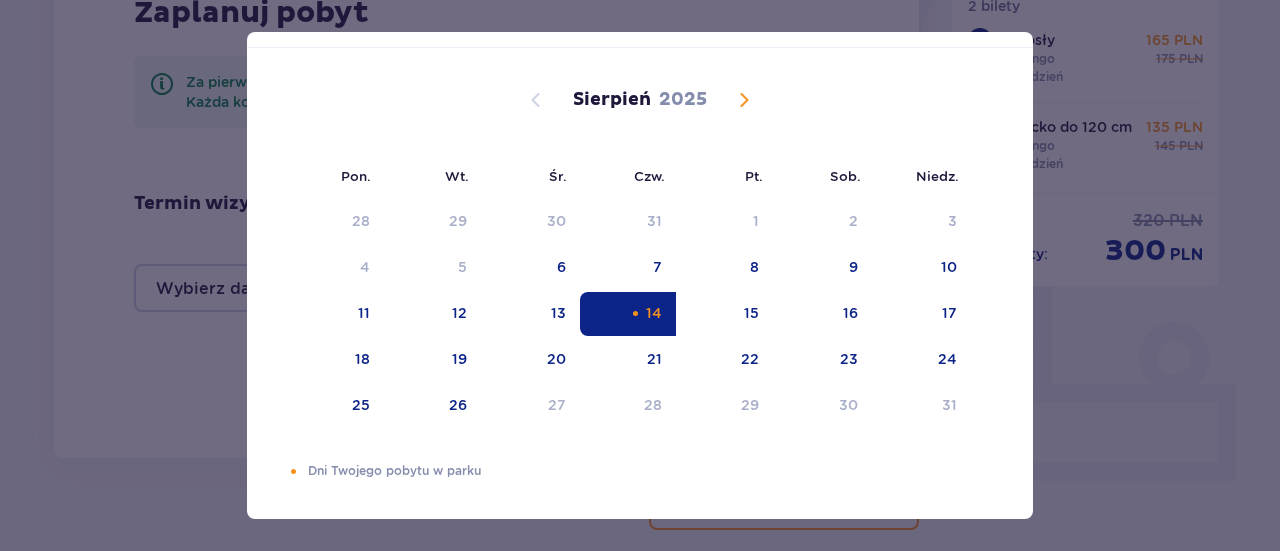 click on "Data pobytu Wybierz dzień przyjazdu Pon. Wt. Śr. Czw. Pt. Sob. Niedz. Lipiec 2025 30 1 2 3 4 5 6 7 8 9 10 11 12 13 14 15 16 17 18 19 20 21 22 23 24 25 26 27 28 29 30 31 1 2 3 Sierpień 2025 28 29 30 31 1 2 3 4 5 6 7 8 9 10 11 12 13 14 15 16 17 18 19 20 21 22 23 24 25 26 27 28 29 30 31 Wrzesień 2025 1 2 3 4 5 6 7 8 9 10 11 12 13 14 15 16 17 18 19 20 21 22 23 24 25 26 27 28 29 30 1 2 3 4 5 Dni Twojego pobytu w parku" at bounding box center [640, 275] 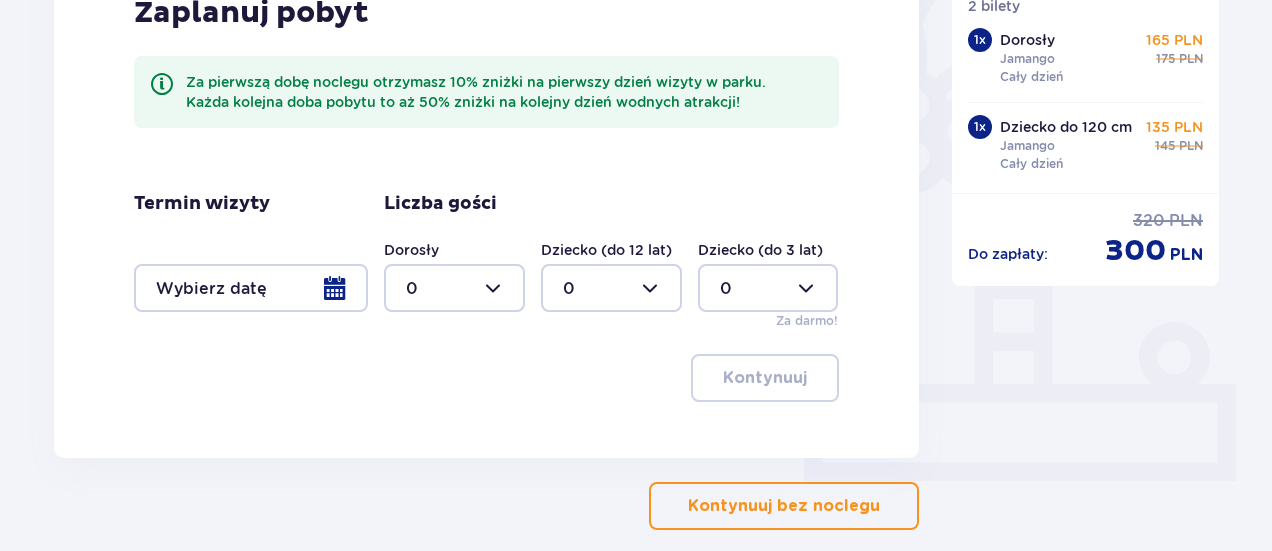 click on "Kontynuuj bez noclegu" at bounding box center (784, 506) 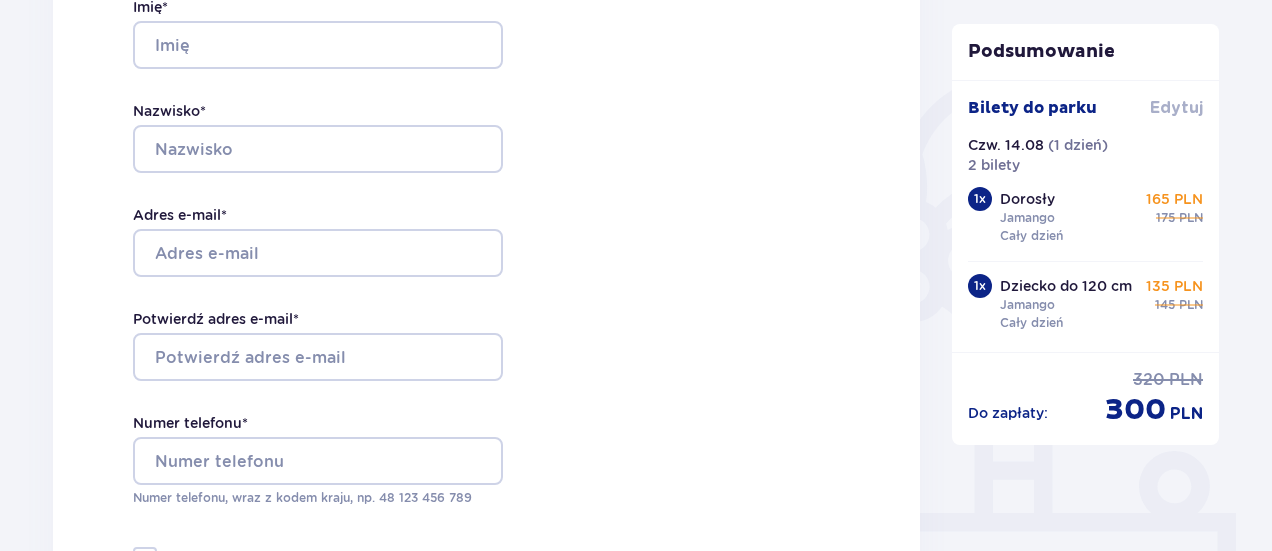 scroll, scrollTop: 404, scrollLeft: 0, axis: vertical 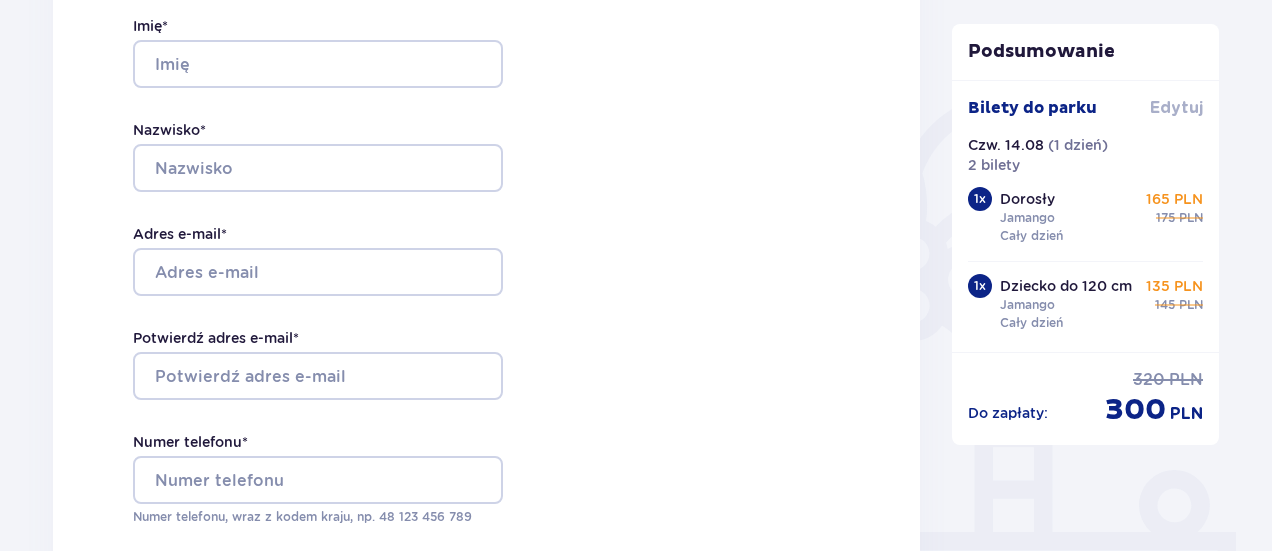 click on "Edytuj" at bounding box center [1176, 108] 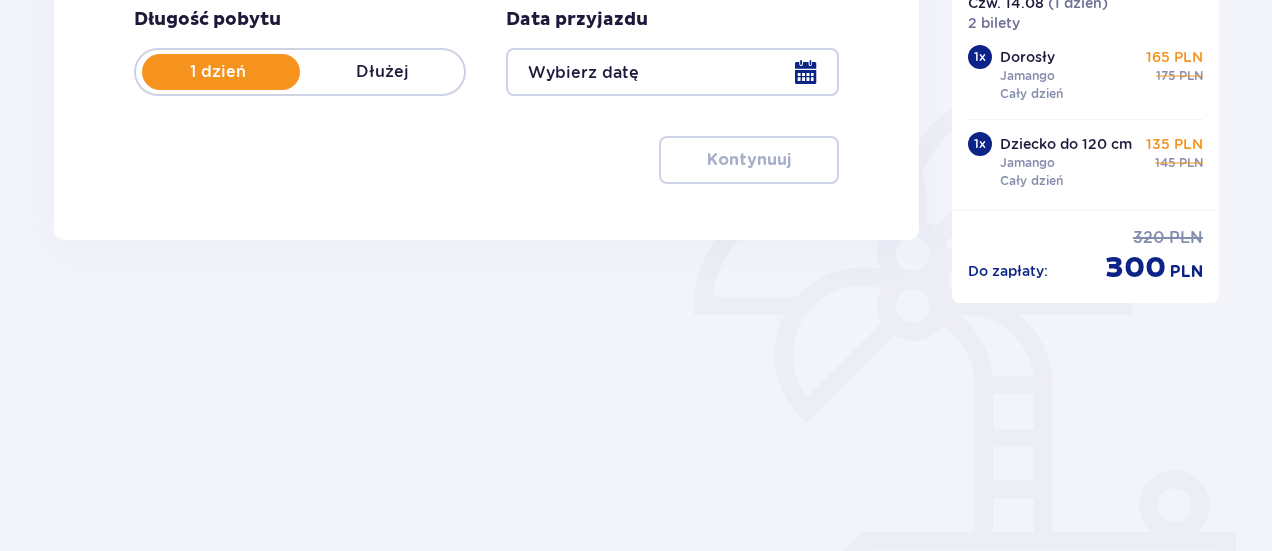 scroll, scrollTop: 0, scrollLeft: 0, axis: both 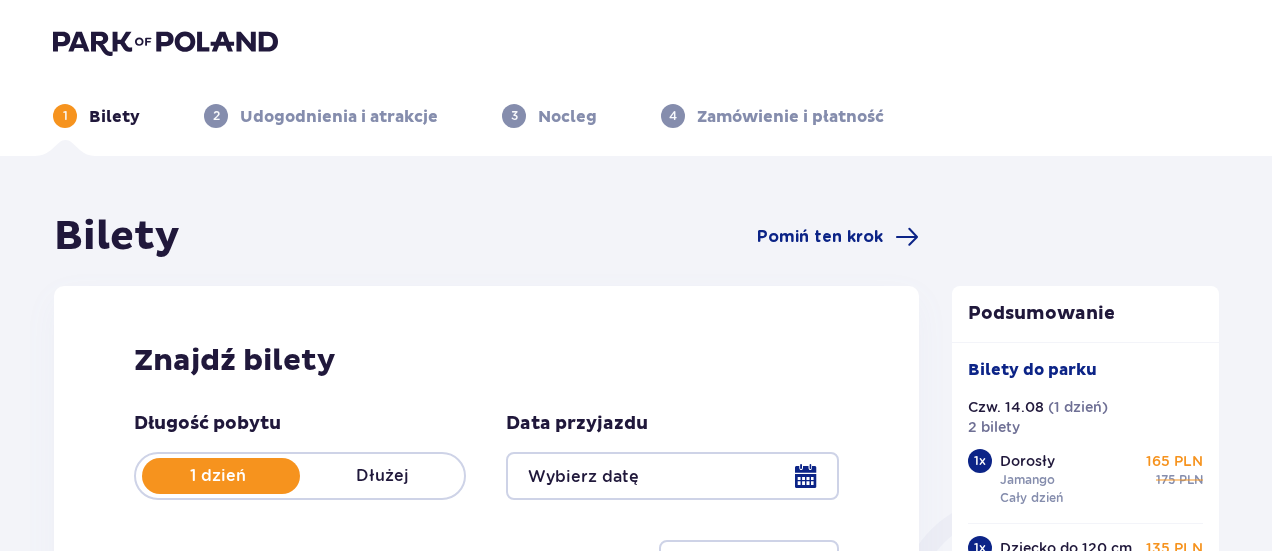 type on "14.08.25" 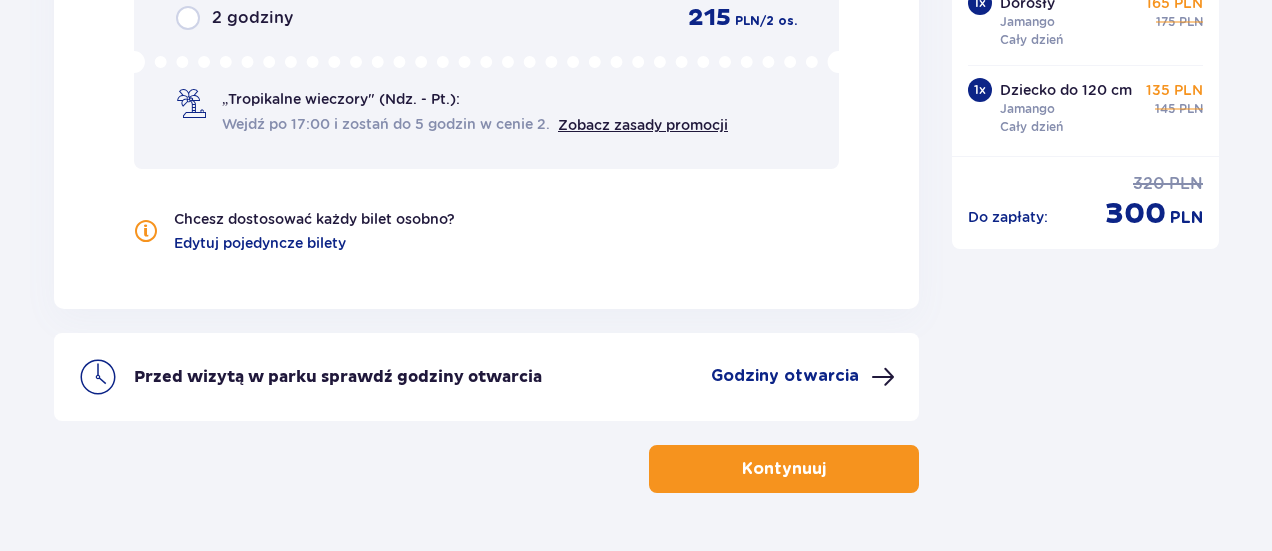 scroll, scrollTop: 2306, scrollLeft: 0, axis: vertical 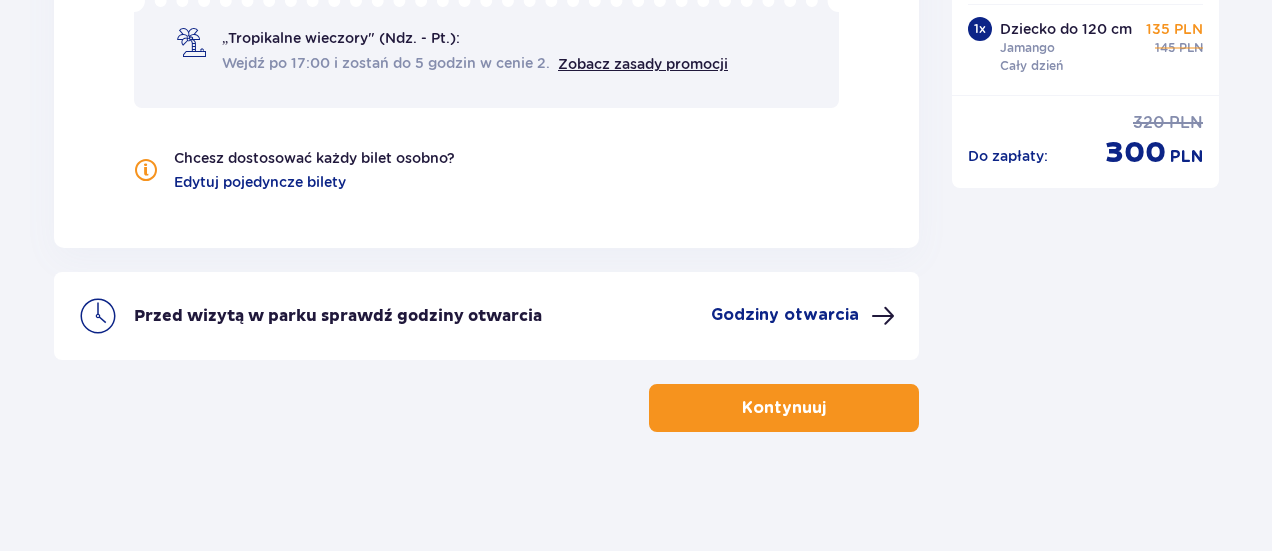click on "Kontynuuj" at bounding box center [784, 408] 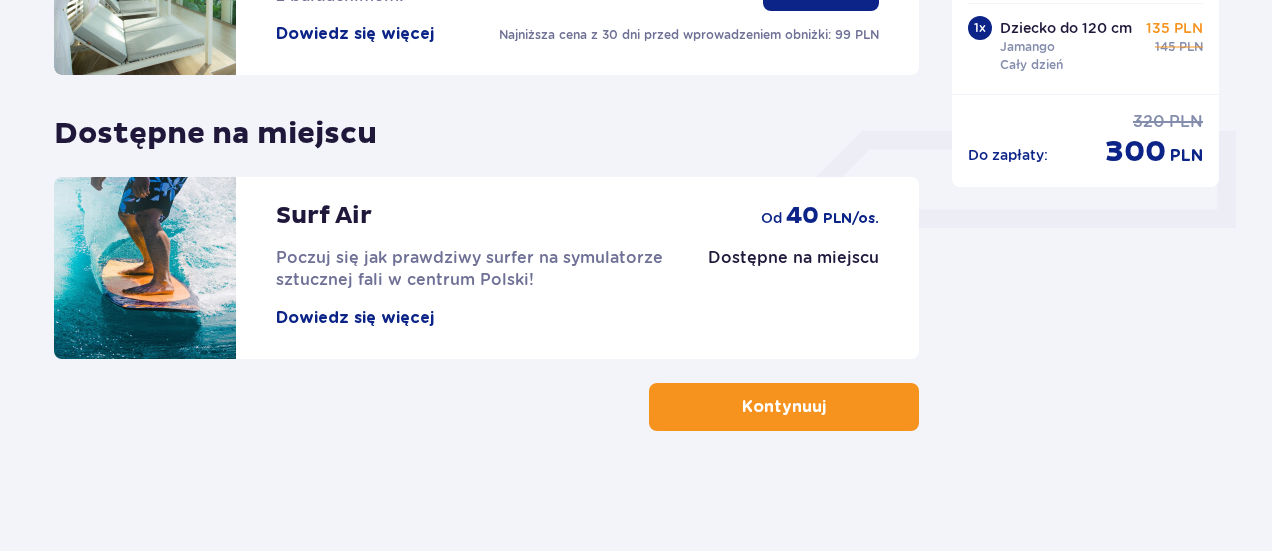scroll, scrollTop: 0, scrollLeft: 0, axis: both 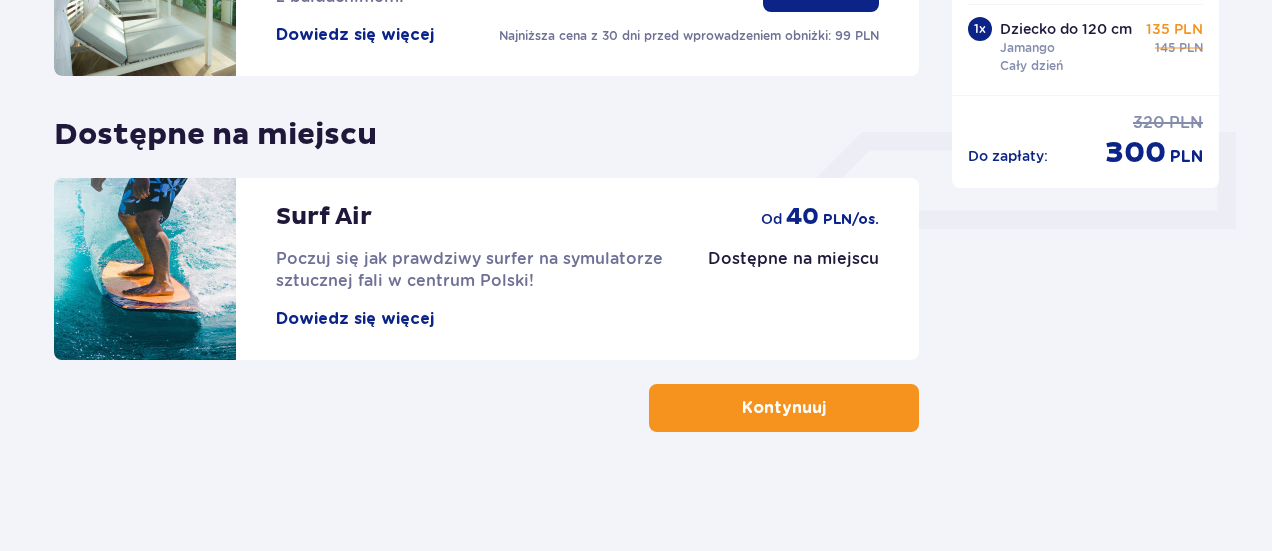 click on "Kontynuuj" at bounding box center (784, 408) 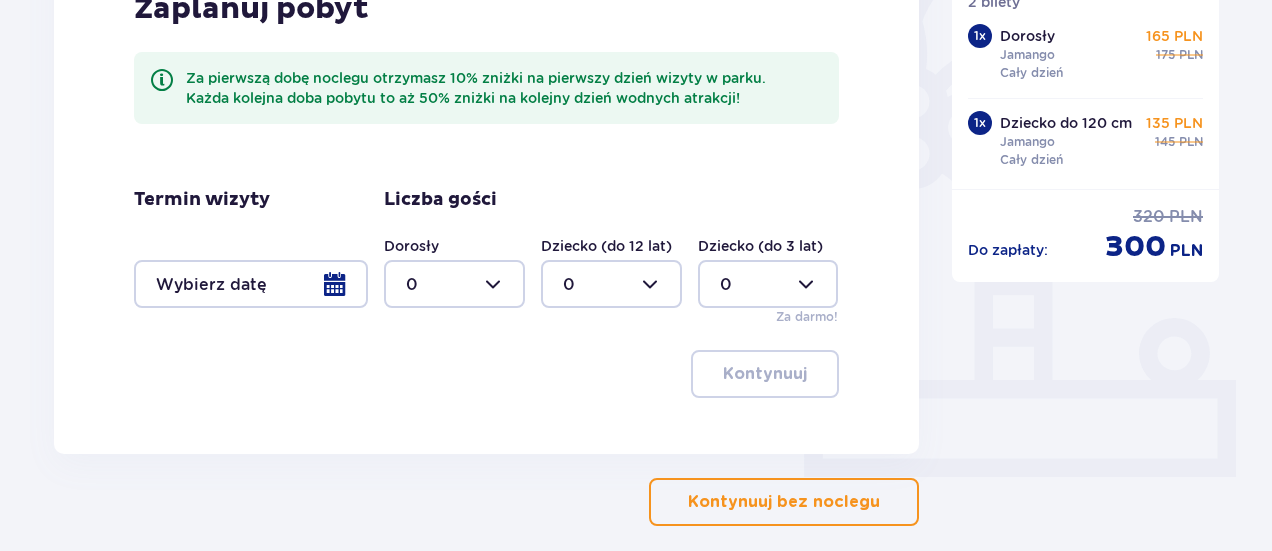 scroll, scrollTop: 650, scrollLeft: 0, axis: vertical 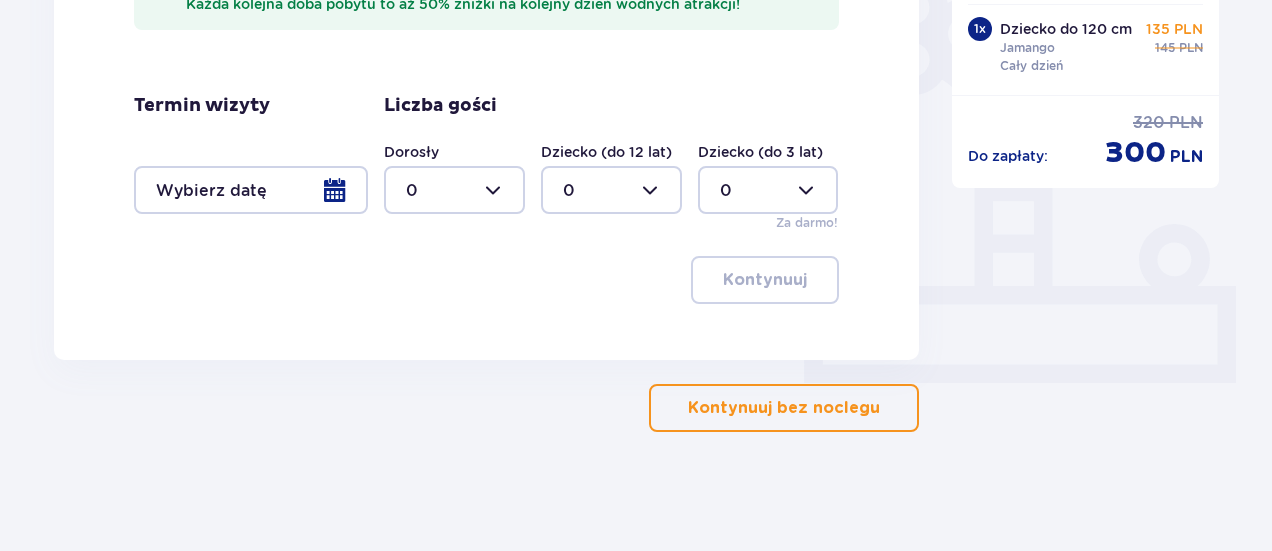 click on "Kontynuuj bez noclegu" at bounding box center [784, 408] 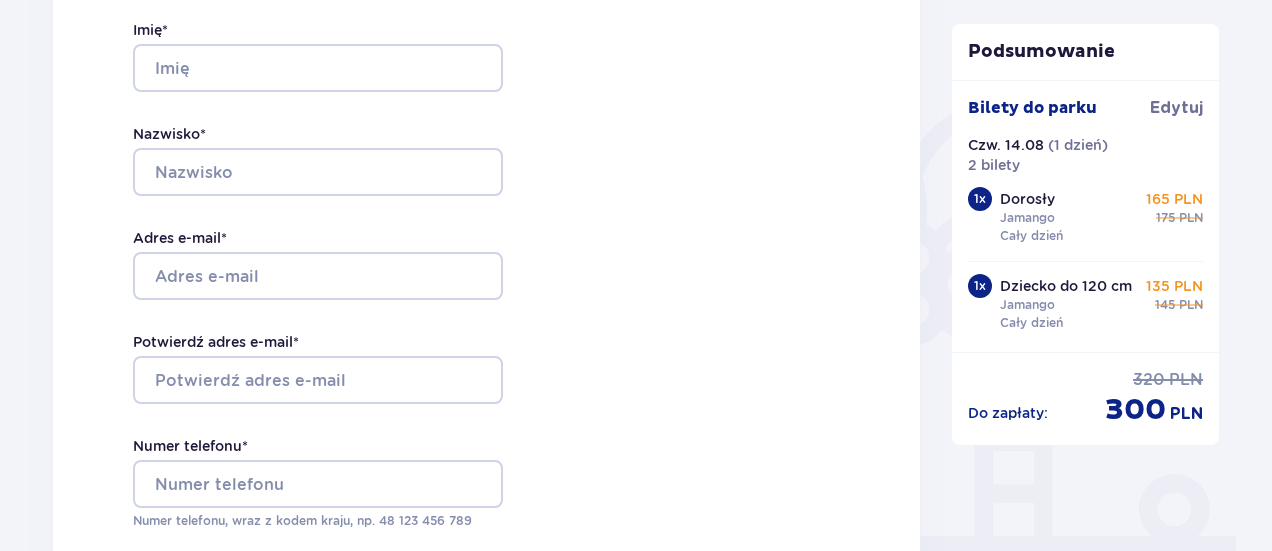 scroll, scrollTop: 300, scrollLeft: 0, axis: vertical 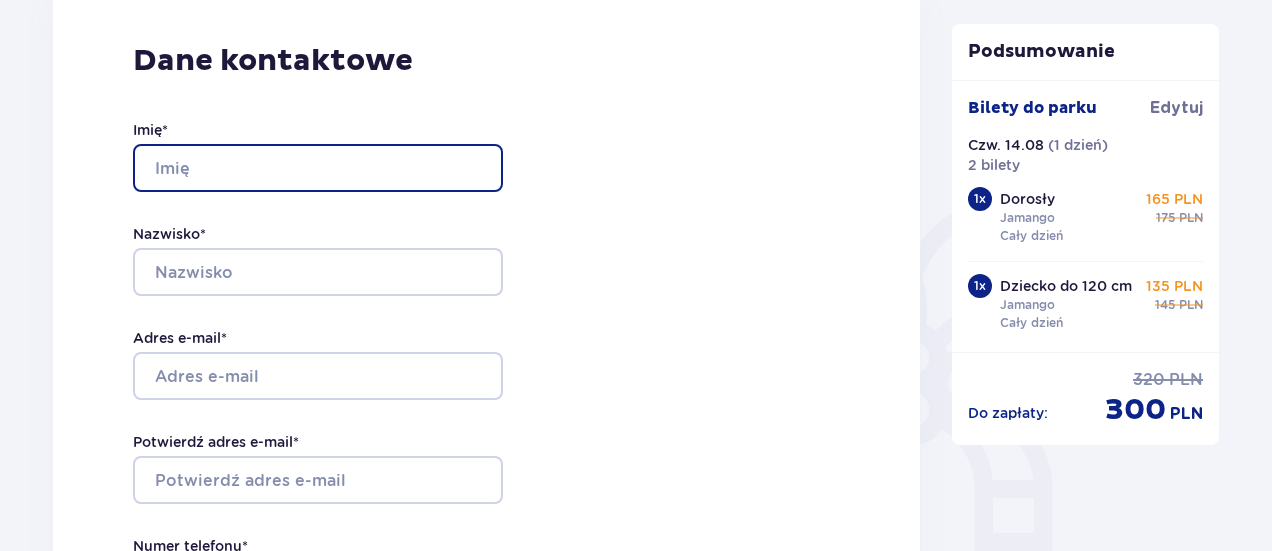 click on "Imię *" at bounding box center (318, 168) 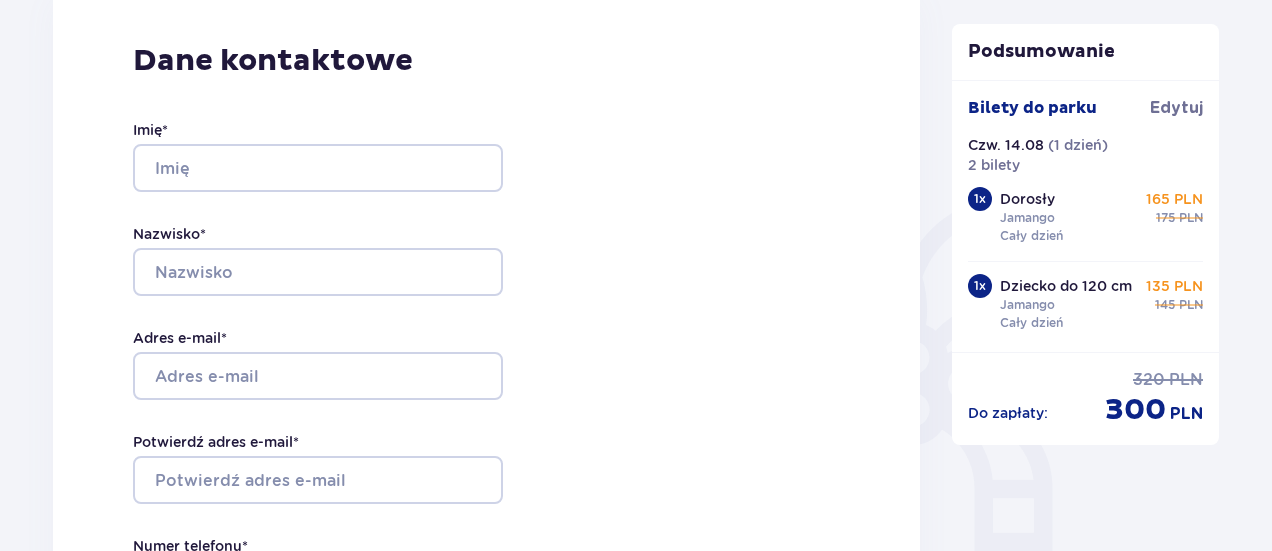 click on "Dane kontaktowe Imię * Nazwisko * Adres e-mail * Potwierdź adres e-mail * Numer telefonu * Numer telefonu, wraz z kodem kraju, np. [COUNTRY_CODE] [PHONE] Chcę fakturę na firmę Jeśli nie prowadzisz działalności gospodarczej lub innej spółki, automatycznie wystawimy Ci fakturę imienną. Dodaj adres do faktury imiennej" at bounding box center [486, 406] 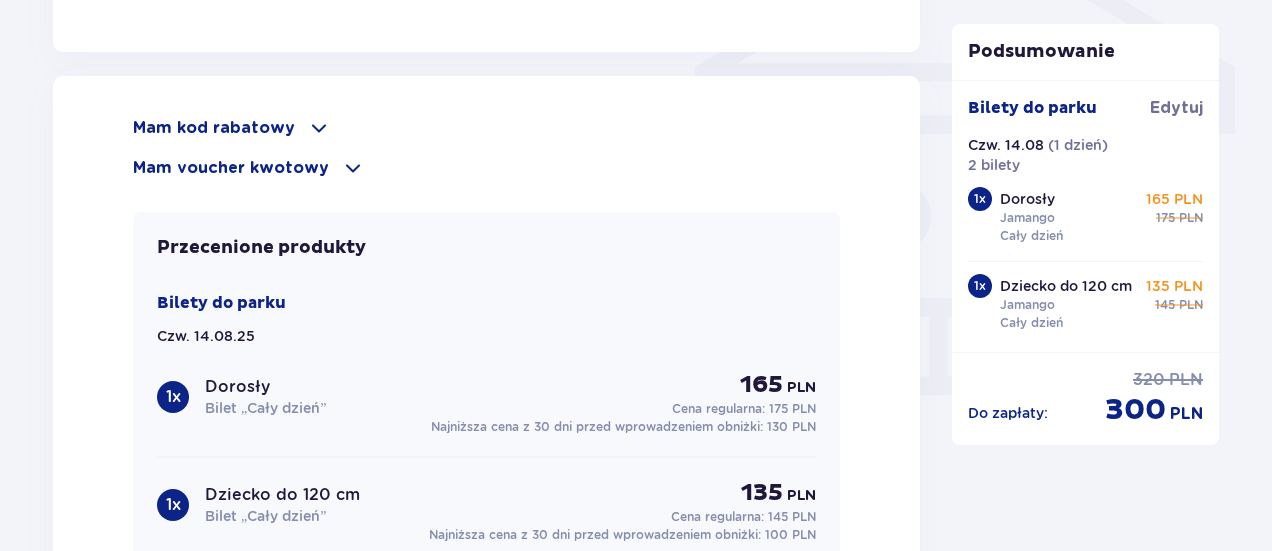 scroll, scrollTop: 2000, scrollLeft: 0, axis: vertical 